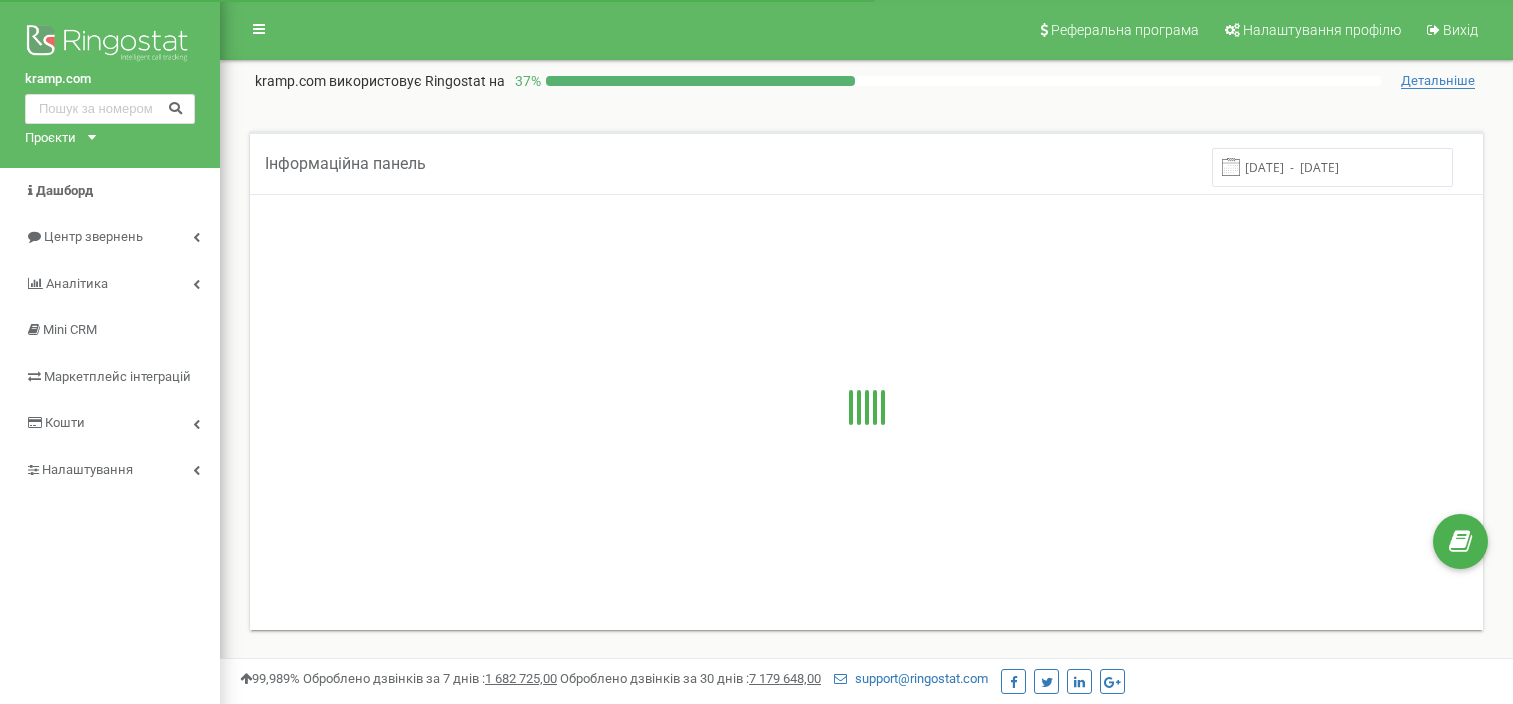 scroll, scrollTop: 0, scrollLeft: 0, axis: both 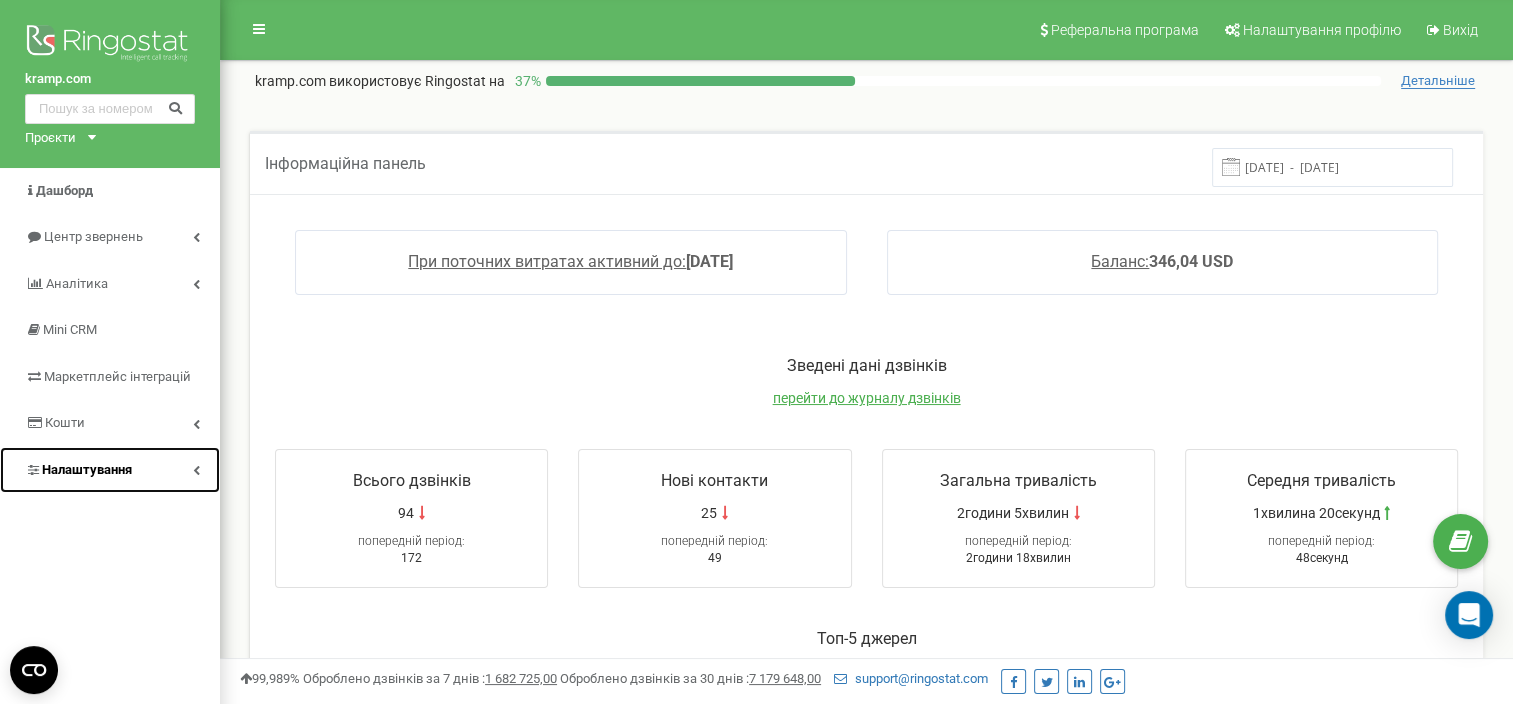 click on "Налаштування" at bounding box center (87, 469) 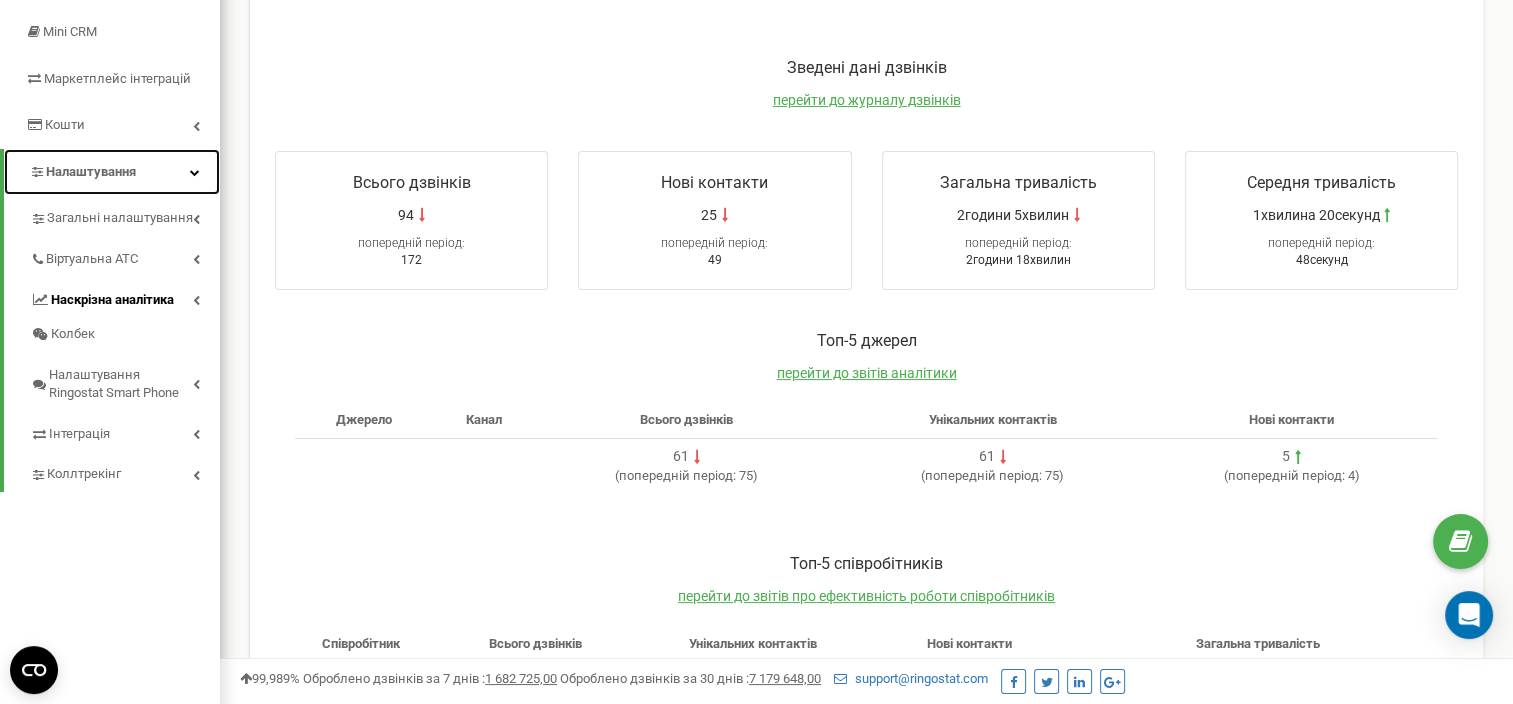 scroll, scrollTop: 300, scrollLeft: 0, axis: vertical 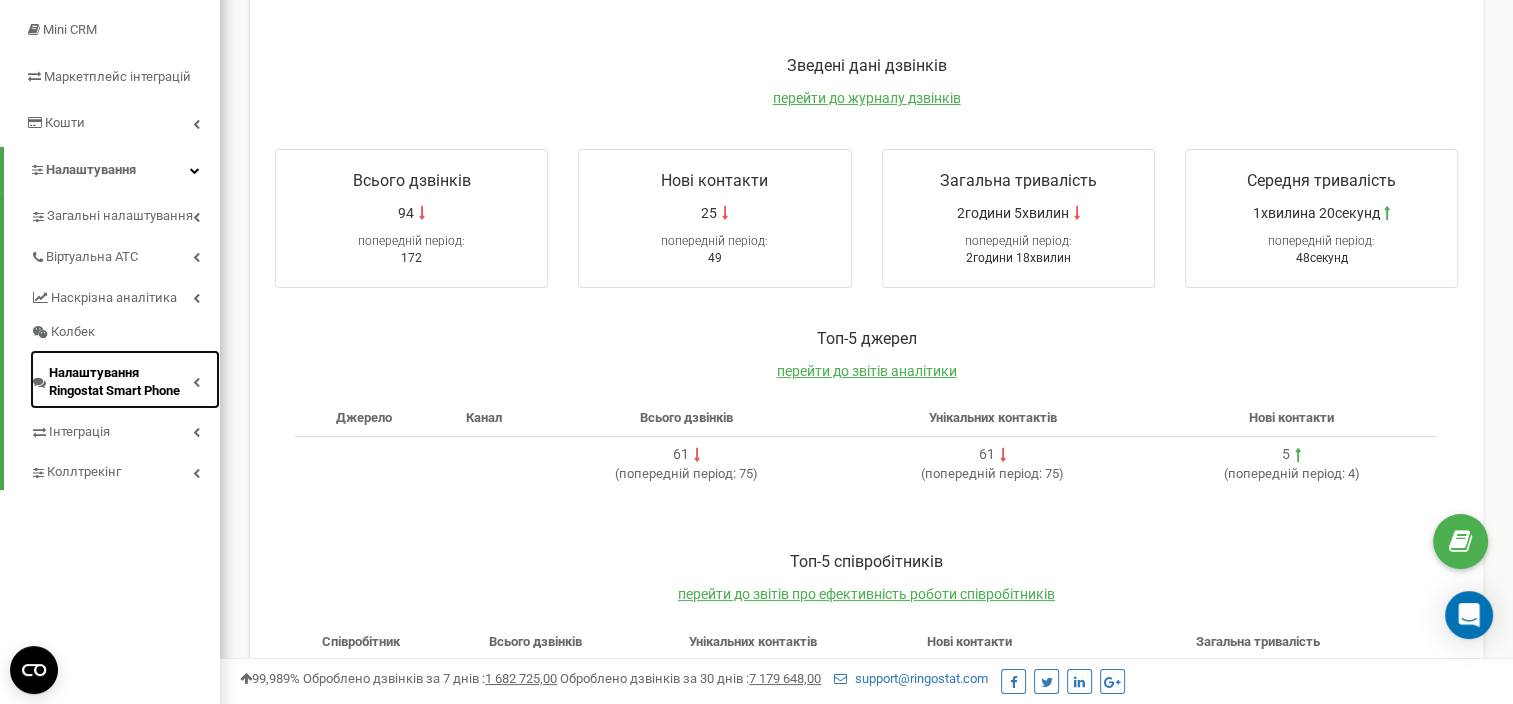 click on "Налаштування Ringostat Smart Phone" at bounding box center (121, 382) 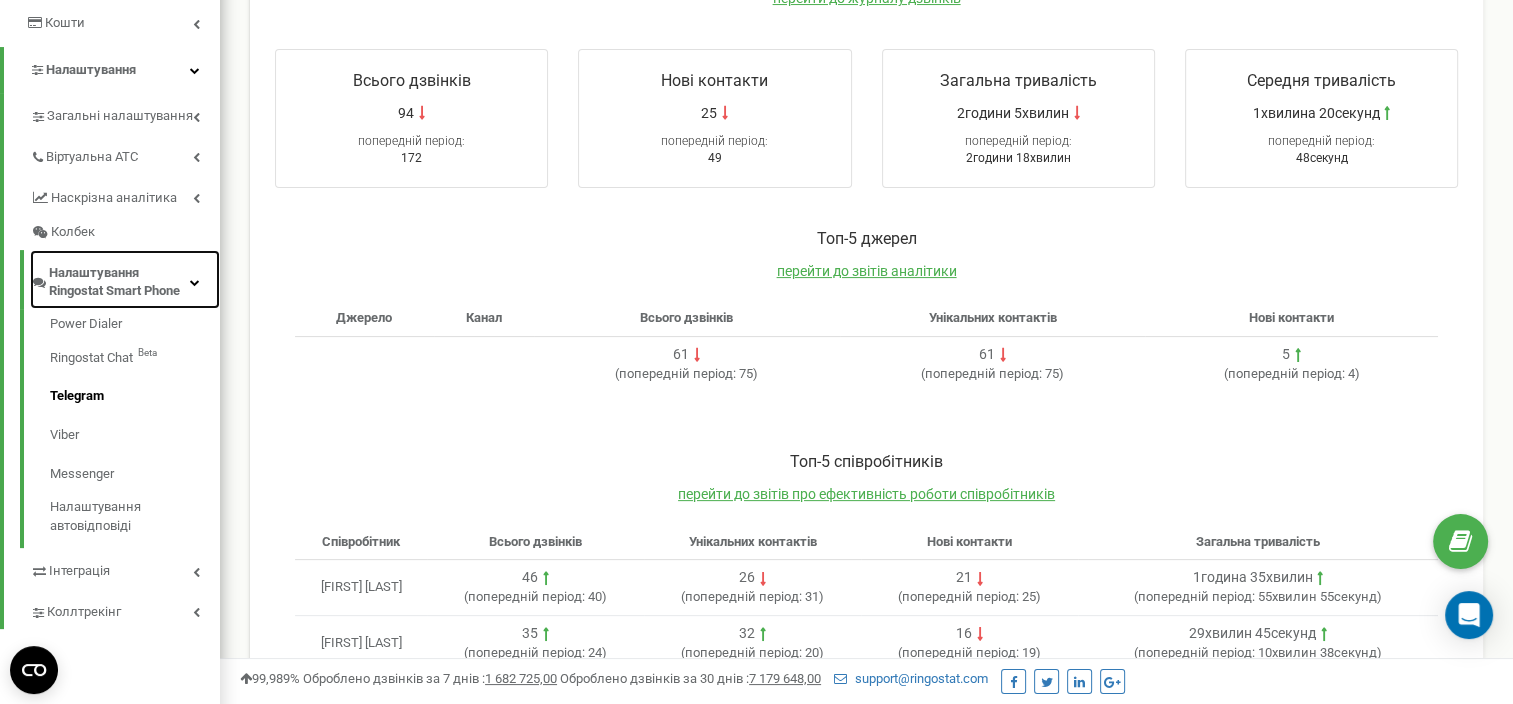 scroll, scrollTop: 300, scrollLeft: 0, axis: vertical 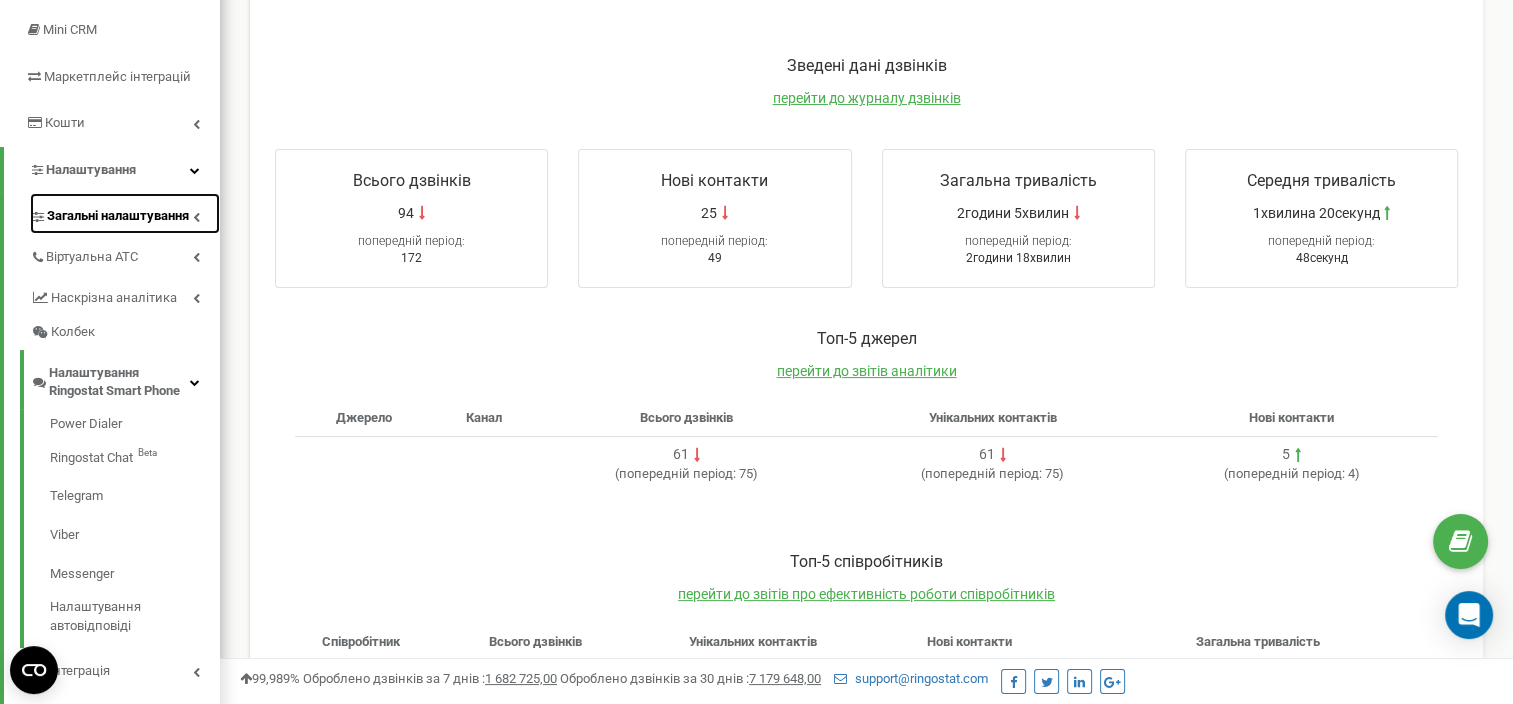 click on "Загальні налаштування" at bounding box center (118, 216) 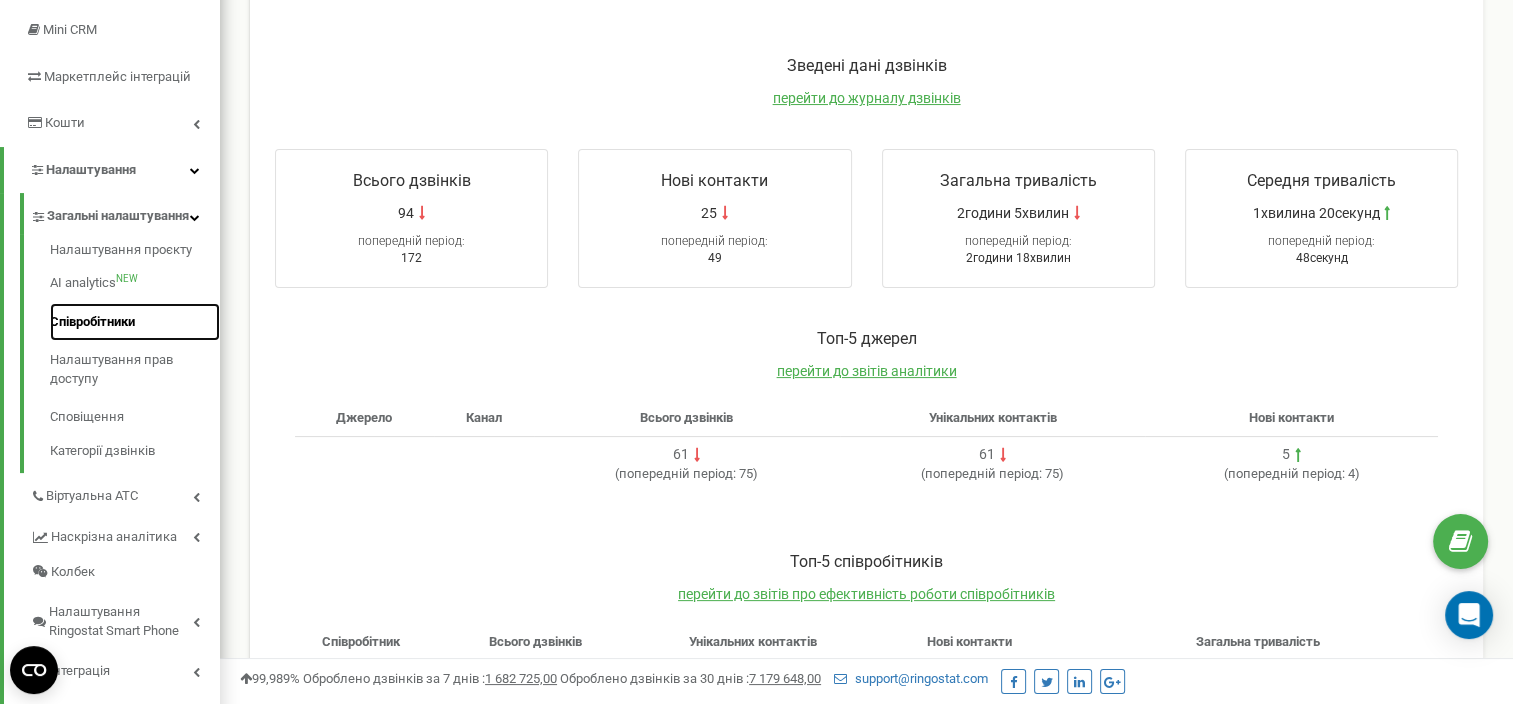 click on "Співробітники" at bounding box center (135, 322) 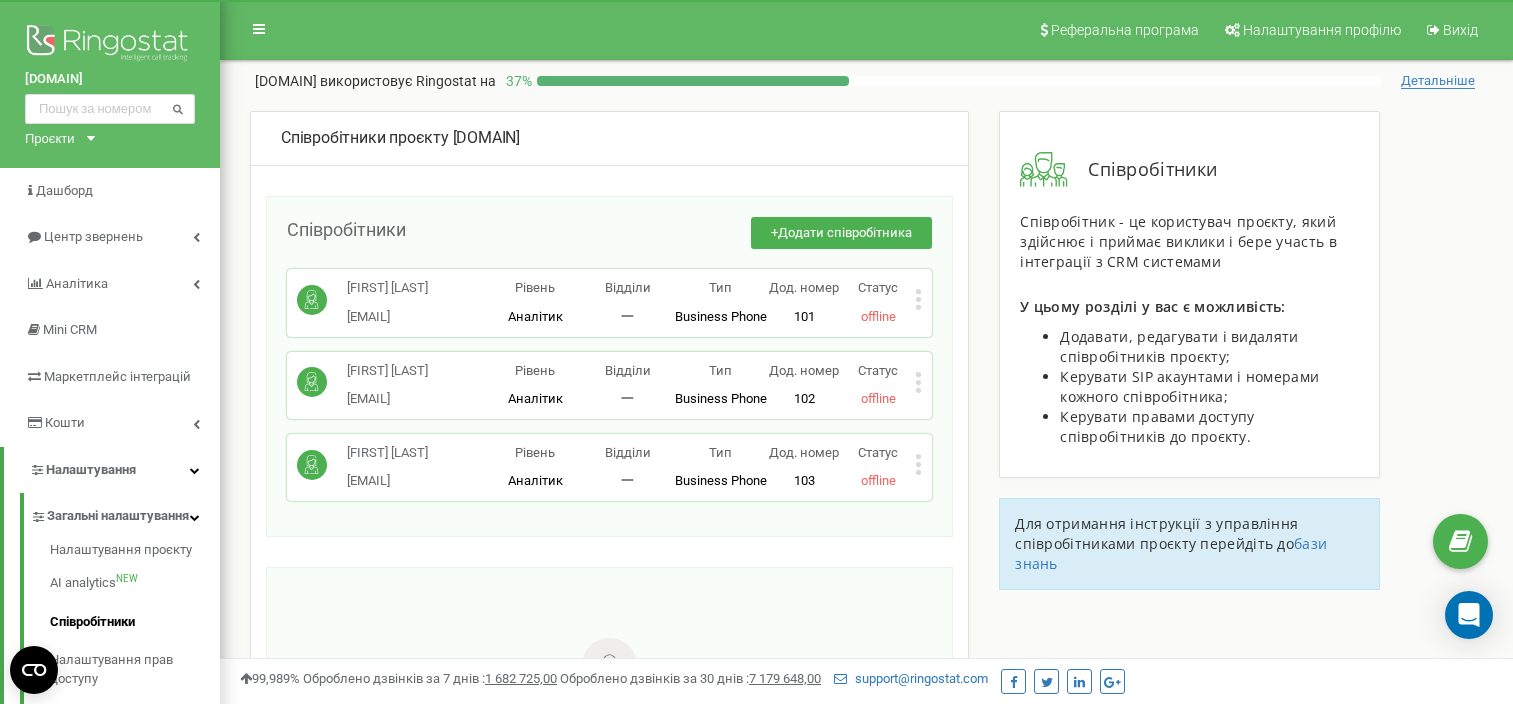 scroll, scrollTop: 100, scrollLeft: 0, axis: vertical 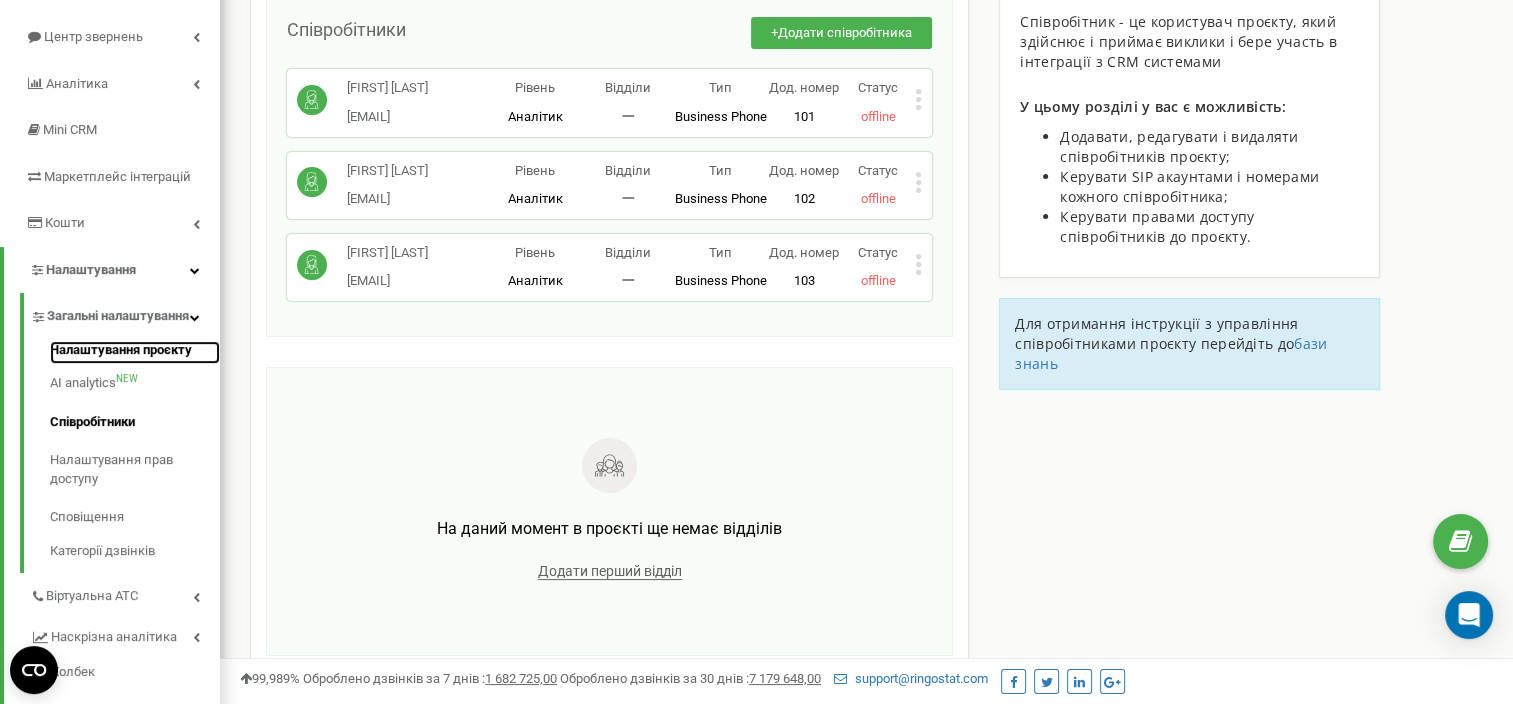 click on "Налаштування проєкту" at bounding box center (135, 353) 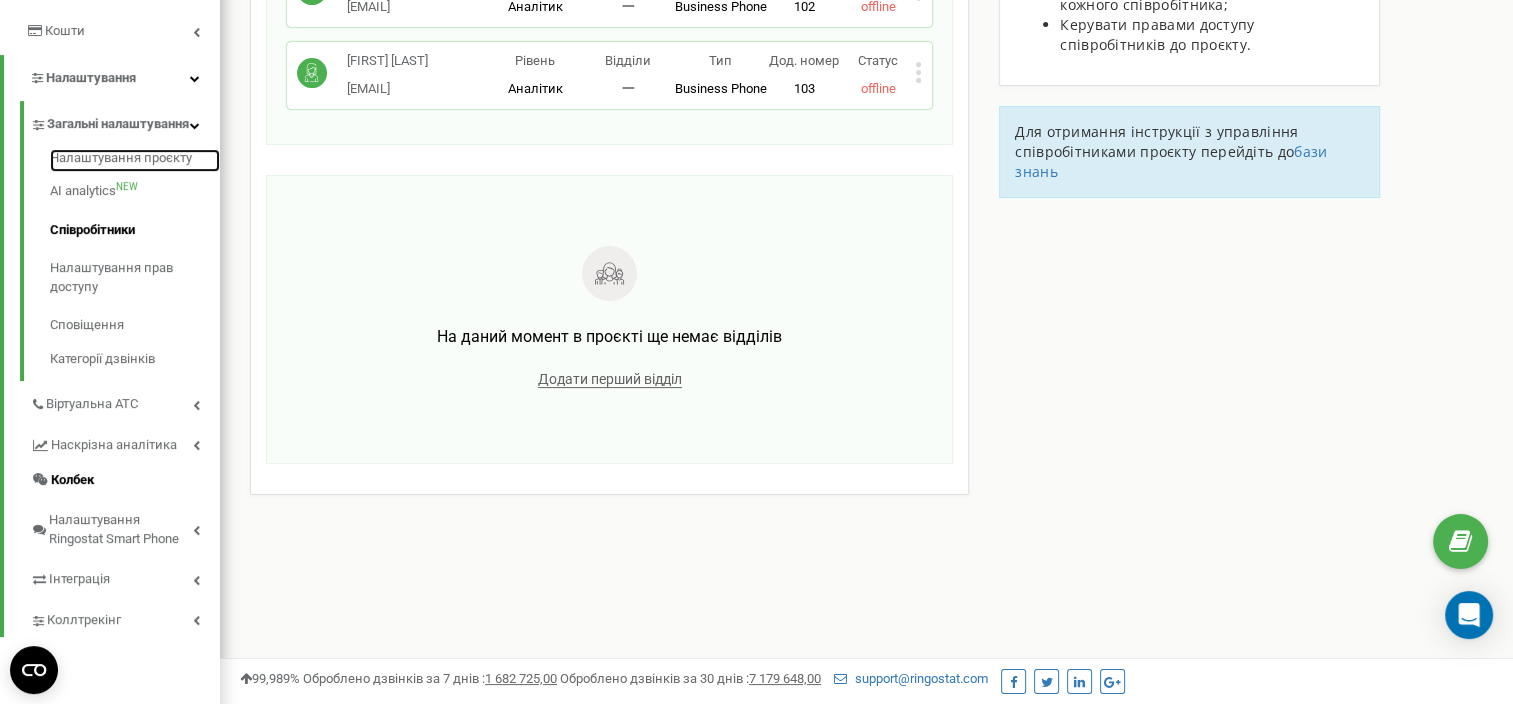 scroll, scrollTop: 496, scrollLeft: 0, axis: vertical 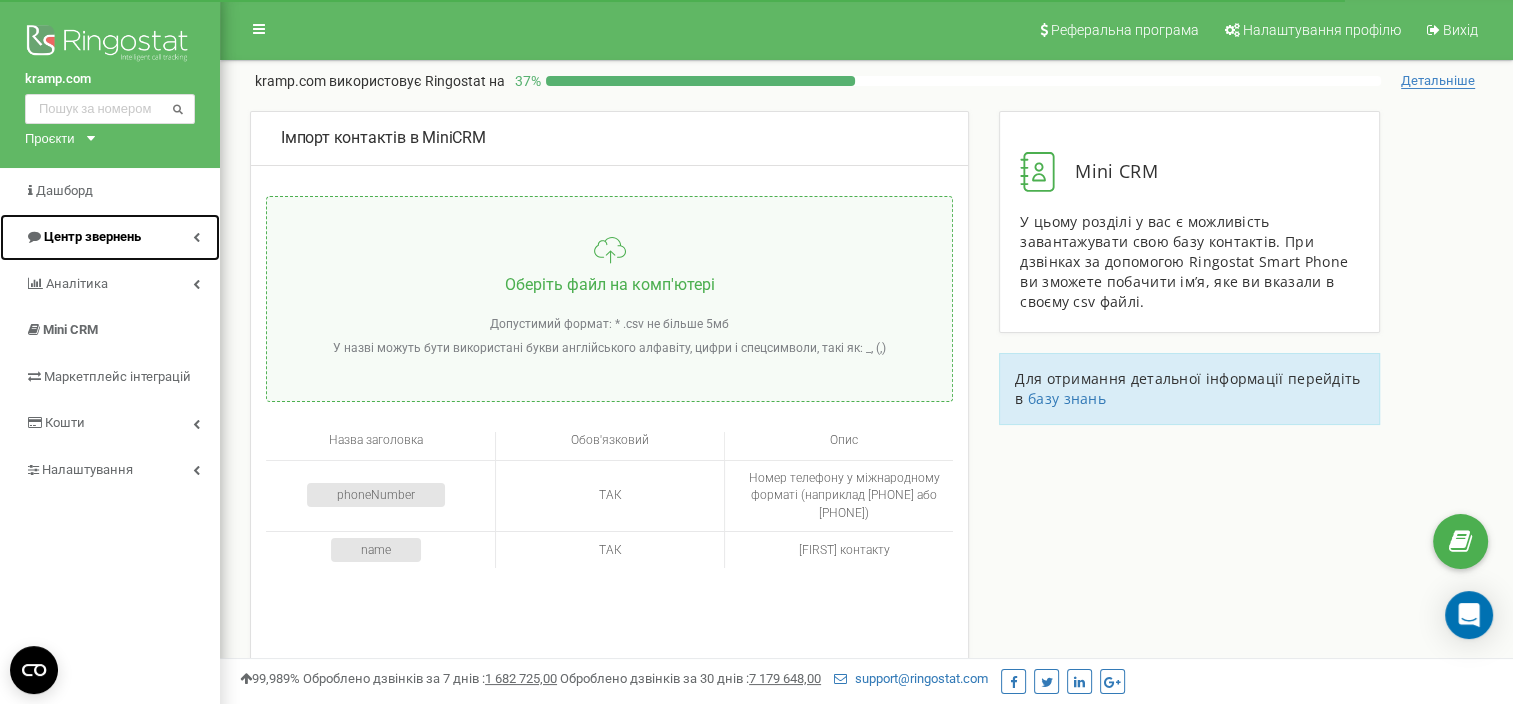 click on "Центр звернень" at bounding box center (110, 237) 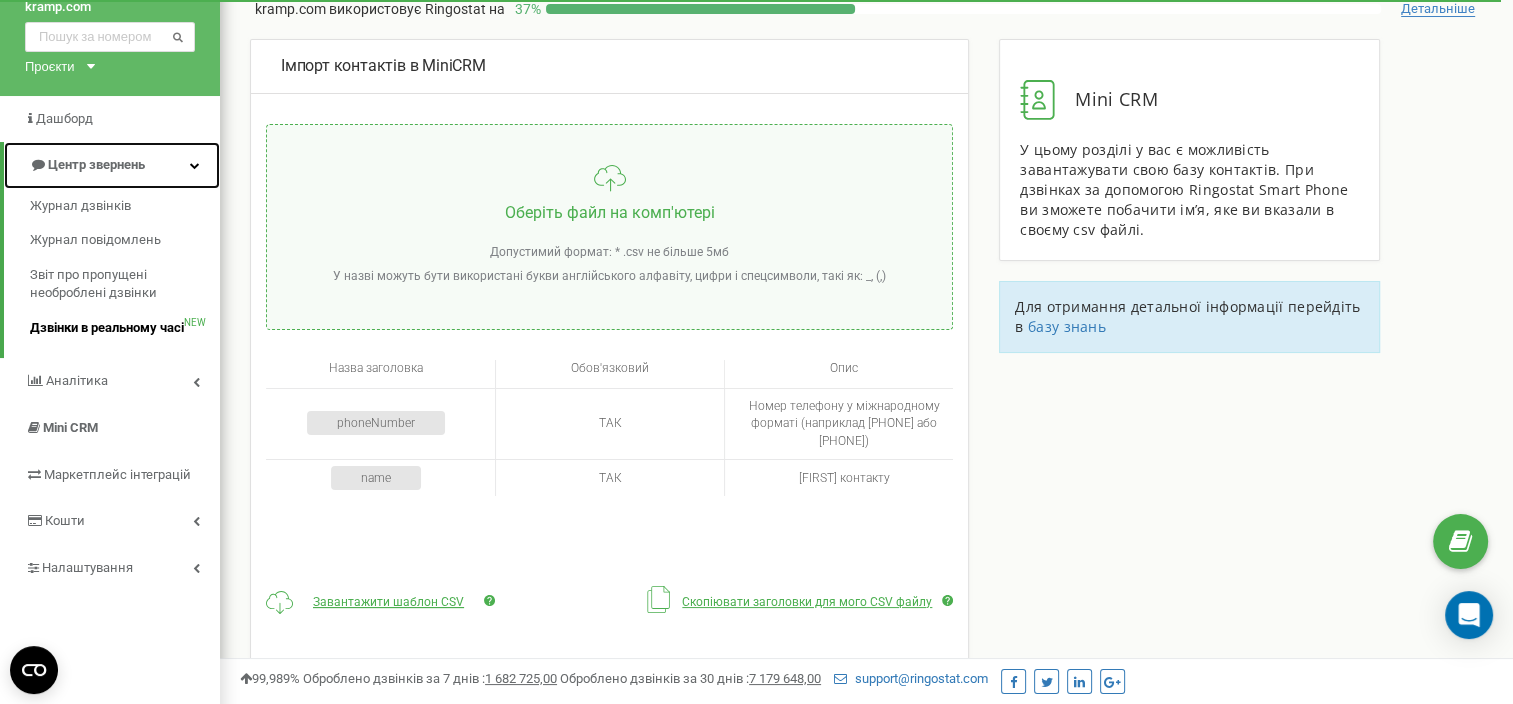 scroll, scrollTop: 200, scrollLeft: 0, axis: vertical 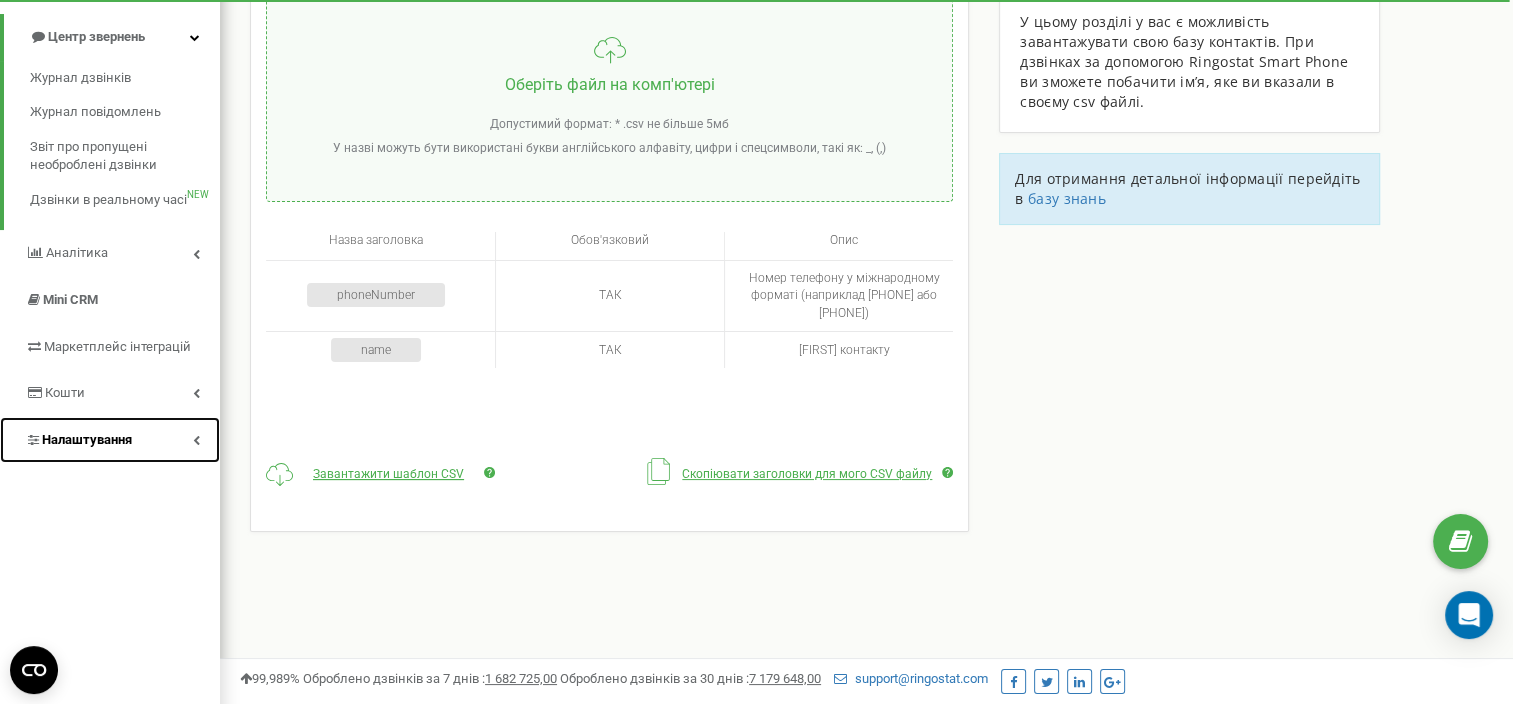 click on "Налаштування" at bounding box center [87, 439] 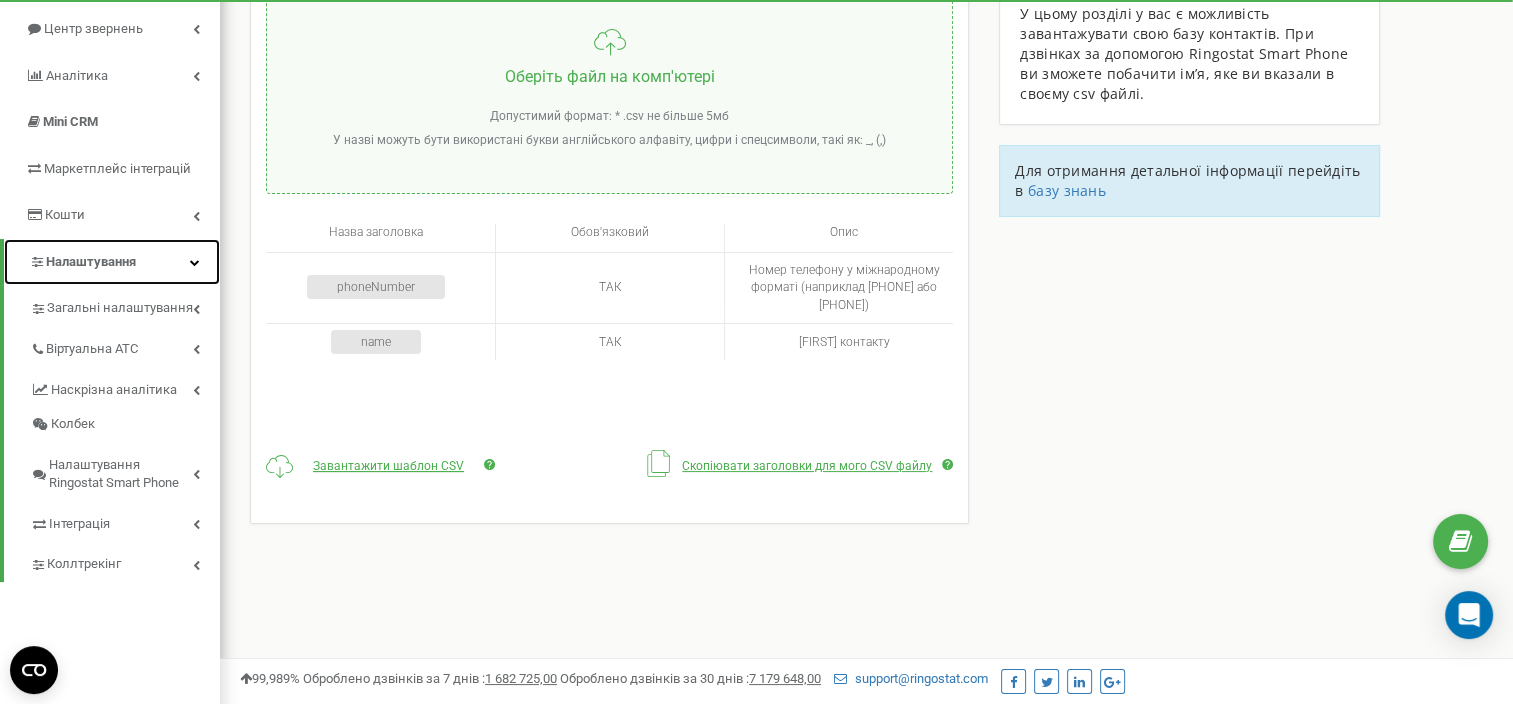 scroll, scrollTop: 196, scrollLeft: 0, axis: vertical 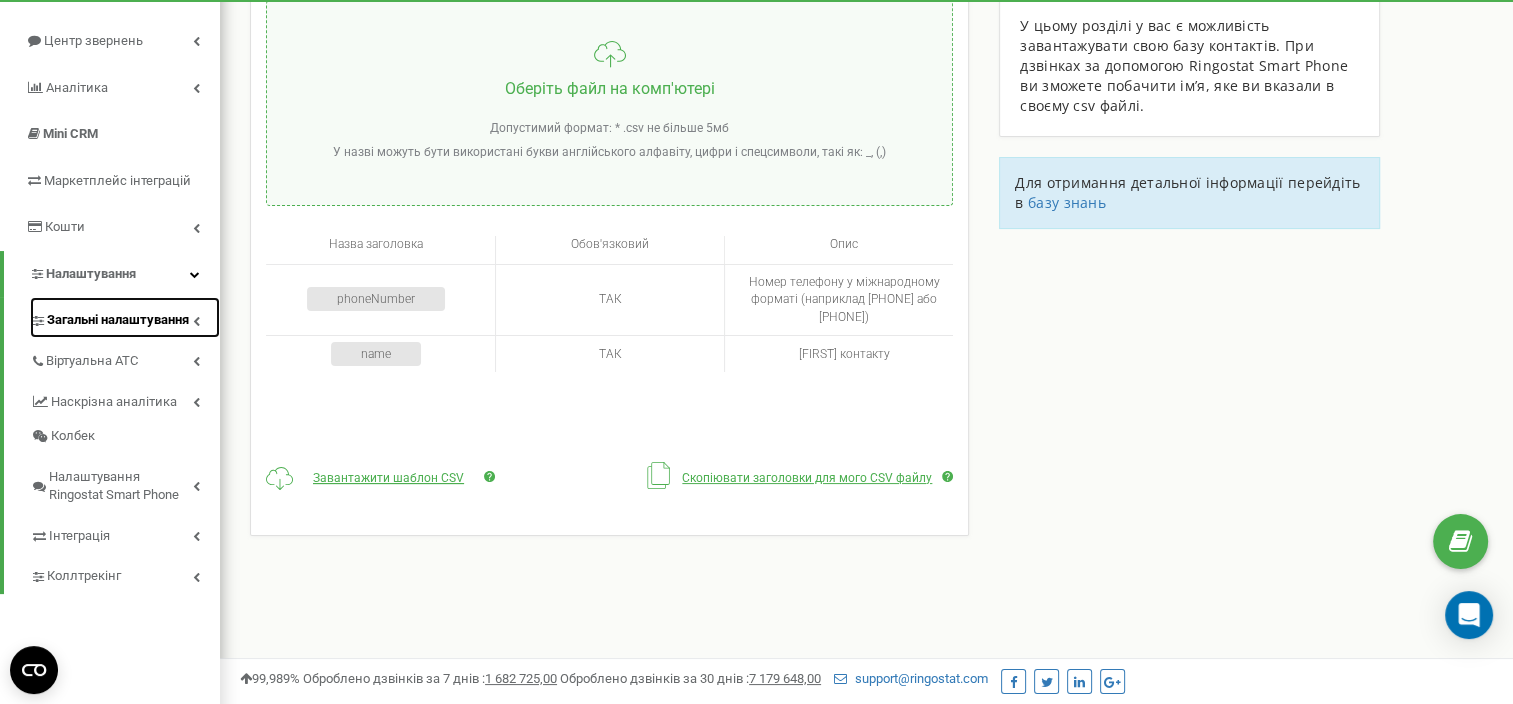 click on "Загальні налаштування" at bounding box center (118, 320) 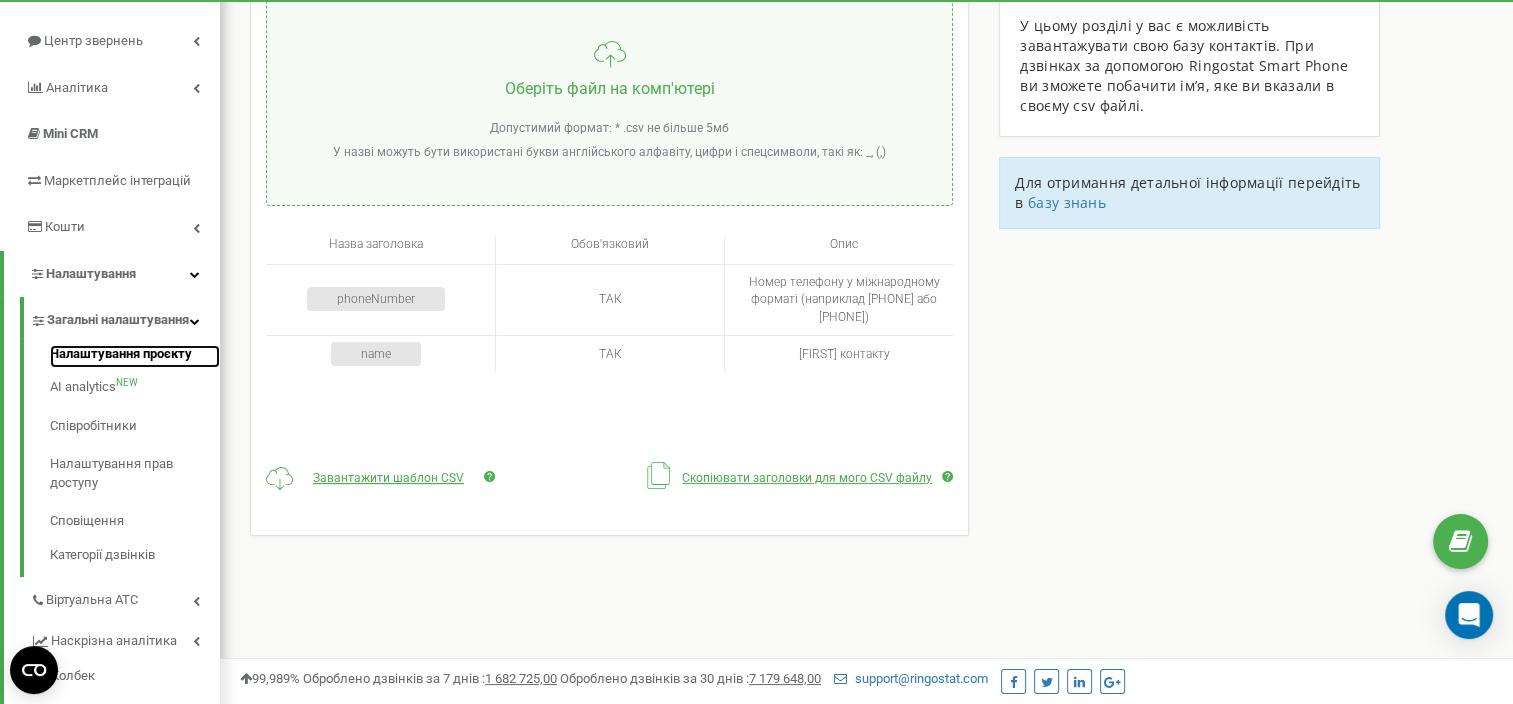 click on "Налаштування проєкту" at bounding box center [135, 357] 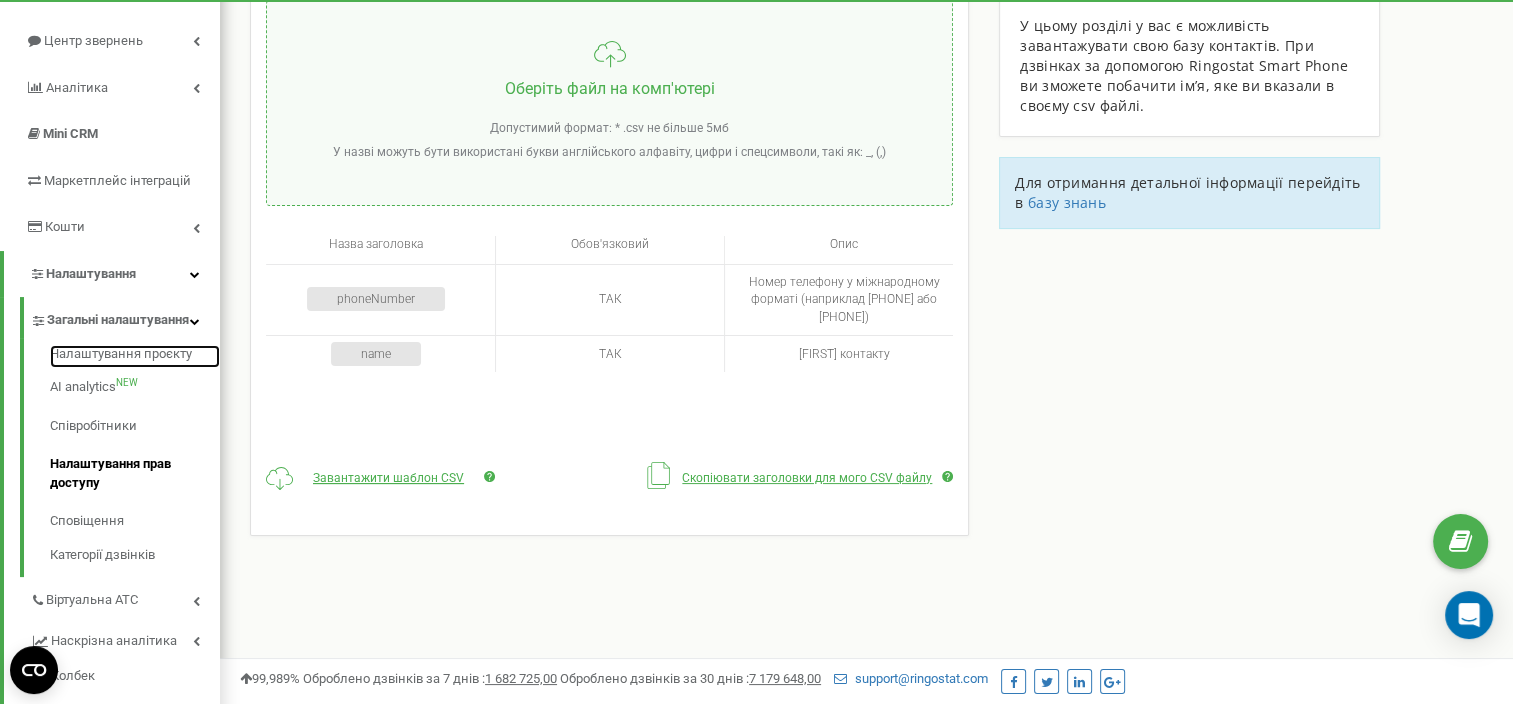 scroll, scrollTop: 396, scrollLeft: 0, axis: vertical 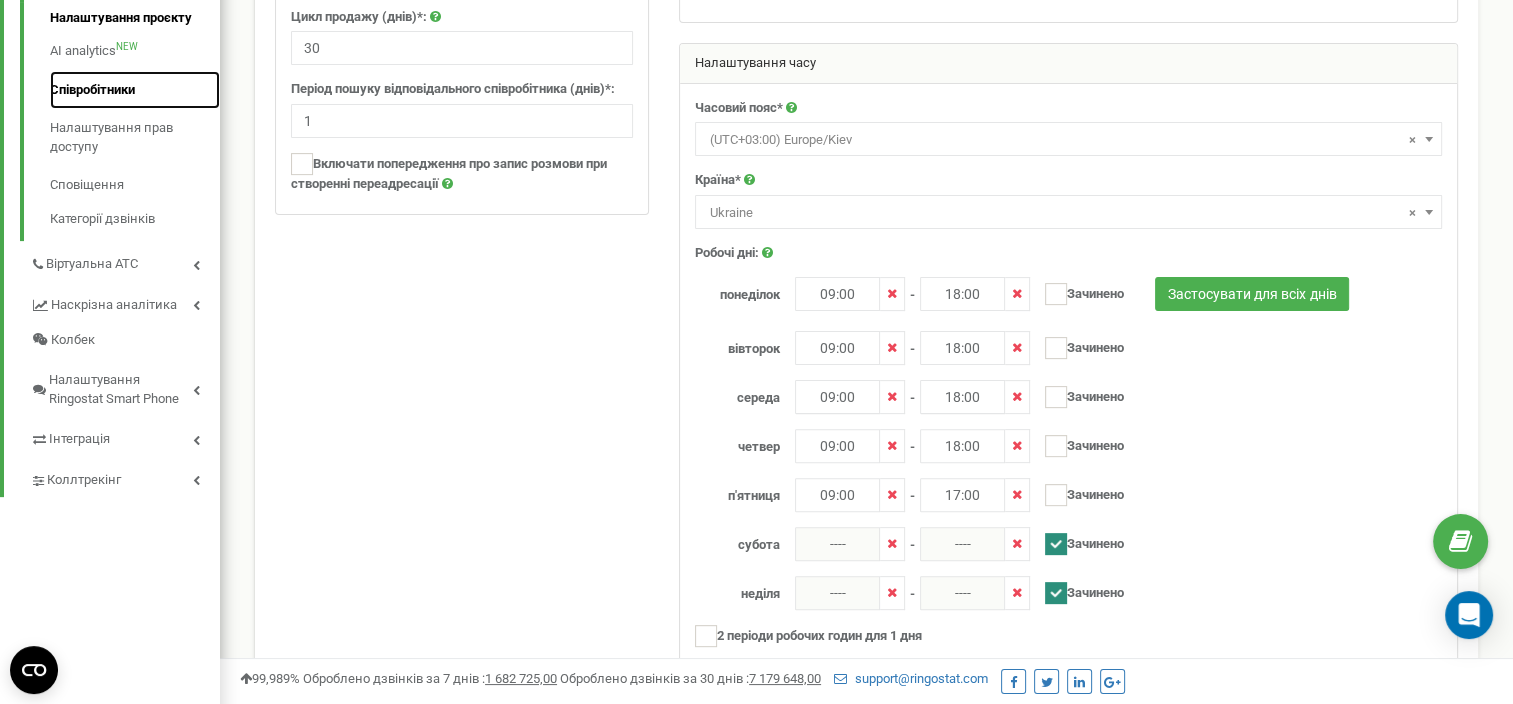 click on "Співробітники" at bounding box center (135, 90) 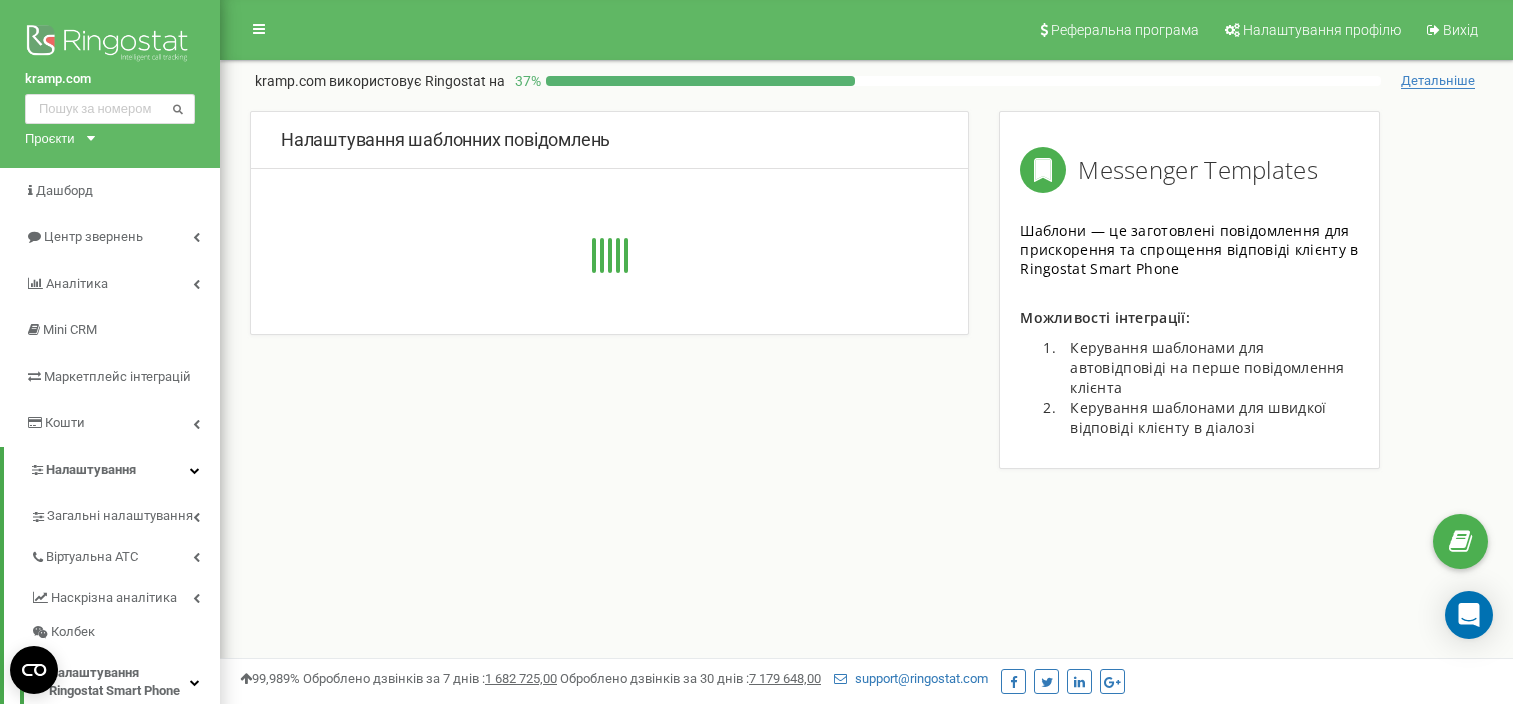 scroll, scrollTop: 0, scrollLeft: 0, axis: both 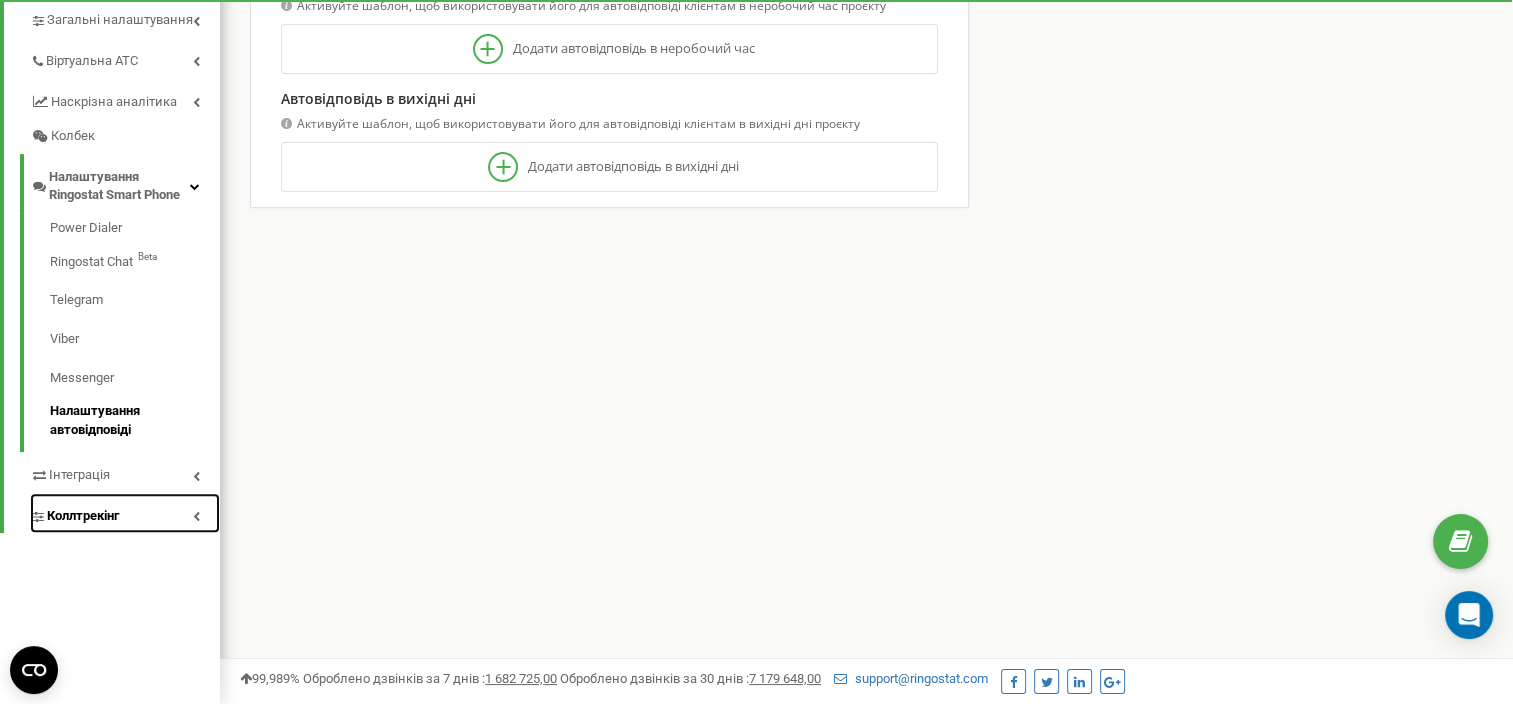click on "Коллтрекінг" at bounding box center [83, 516] 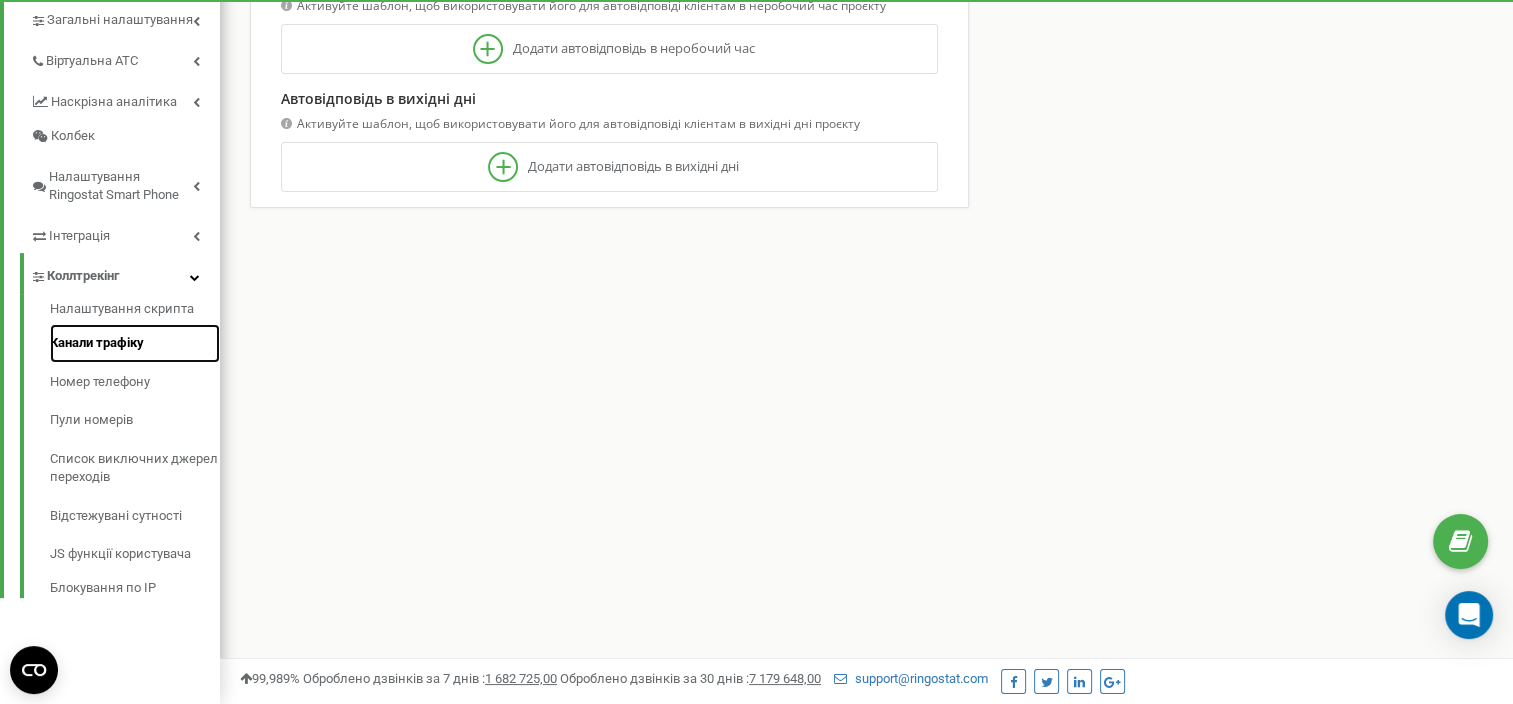 click on "Канали трафіку" at bounding box center (135, 343) 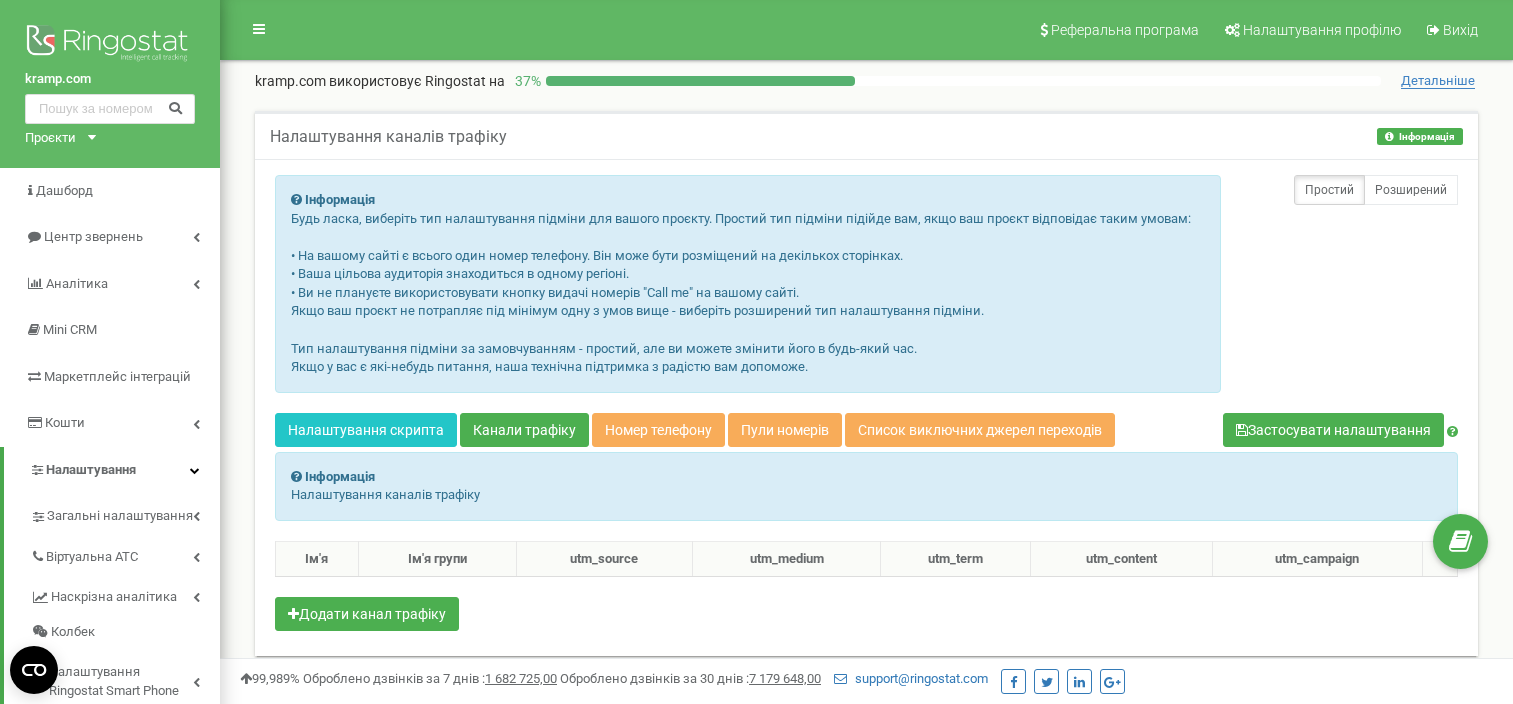 scroll, scrollTop: 14, scrollLeft: 0, axis: vertical 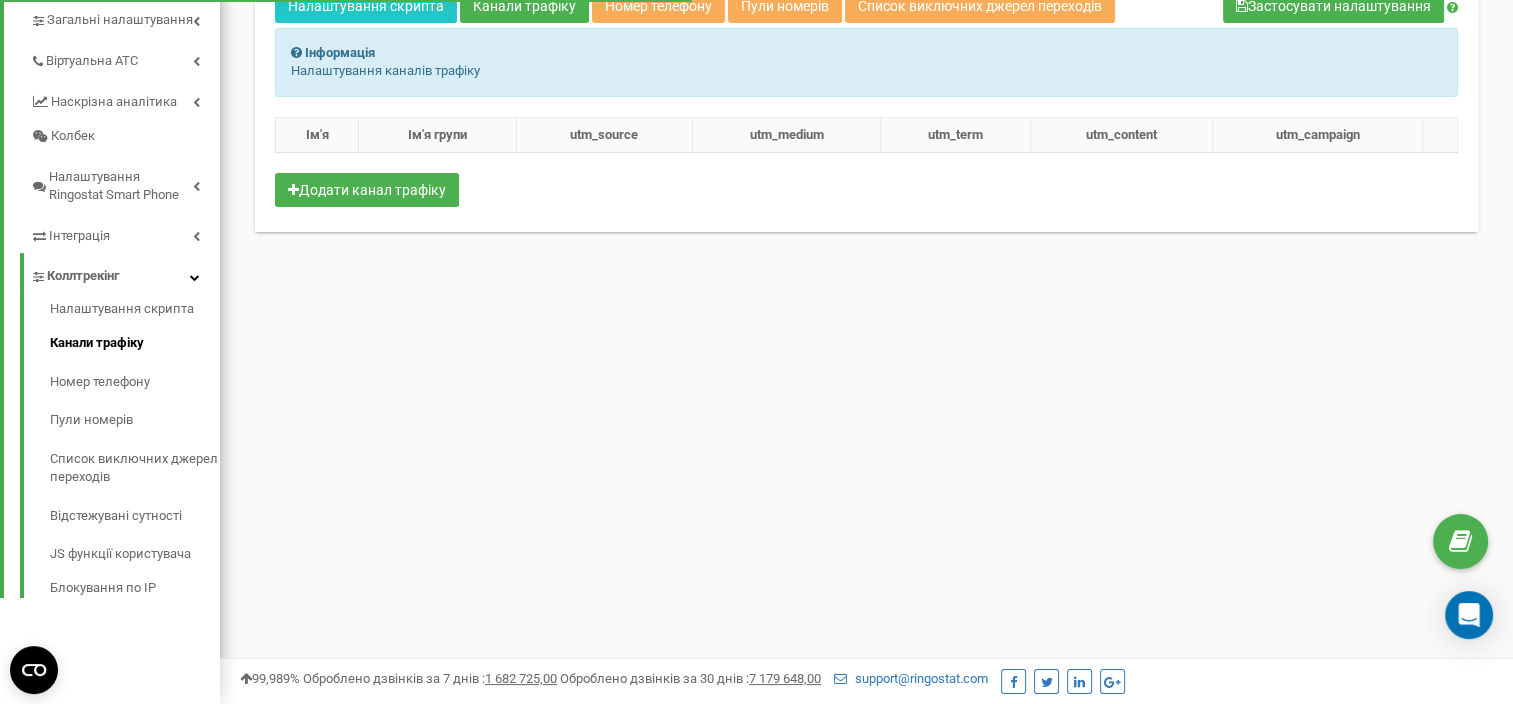 click on "Реферальна програма
Налаштування профілю
Вихід
example.com   використовує Ringostat на  37 % Детальніше
Активуйте Колтрекінг, щоб відстежувати рекламні джерела дзвінків
Налаштування каналів трафіку
Інформація
Інформація
Налаштування каналів трафіку" at bounding box center (866, 104) 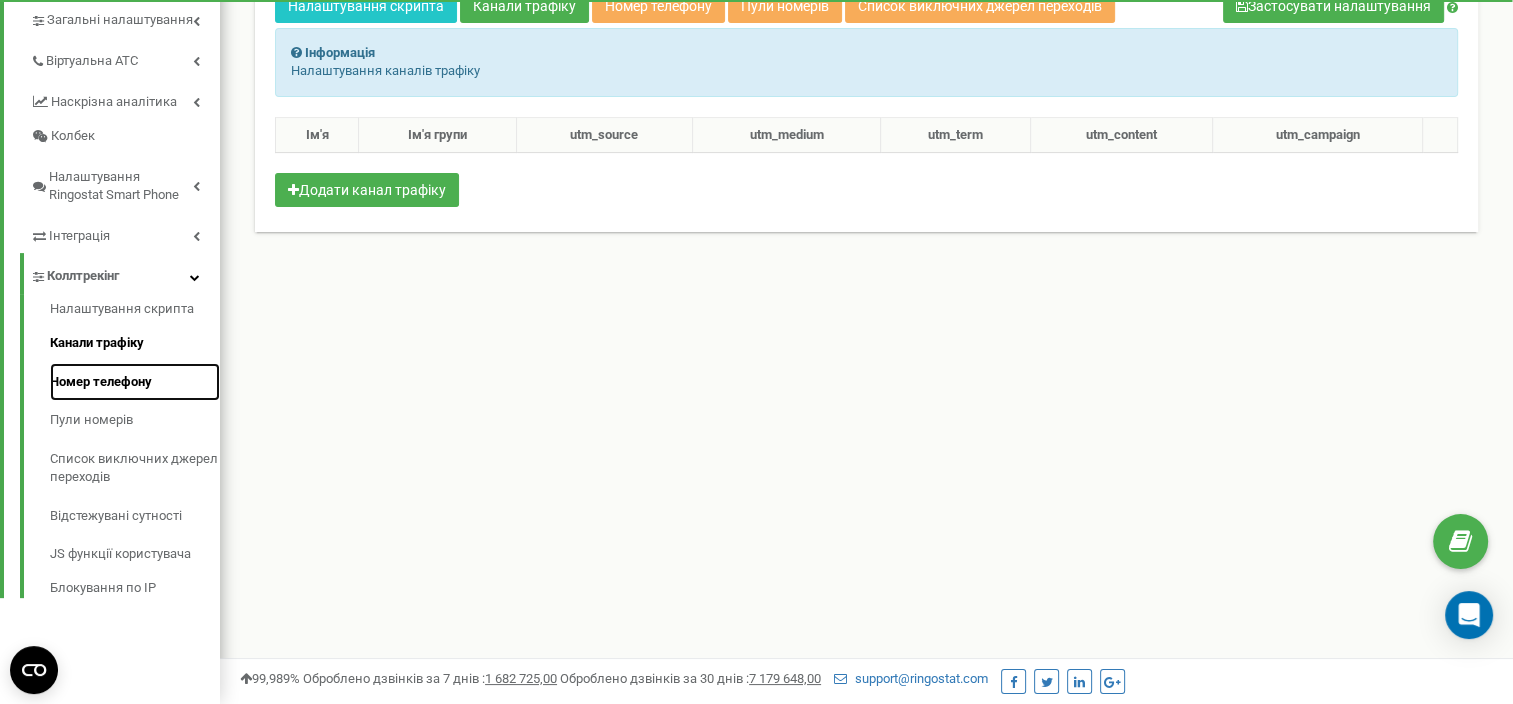 click on "Номер телефону" at bounding box center [135, 382] 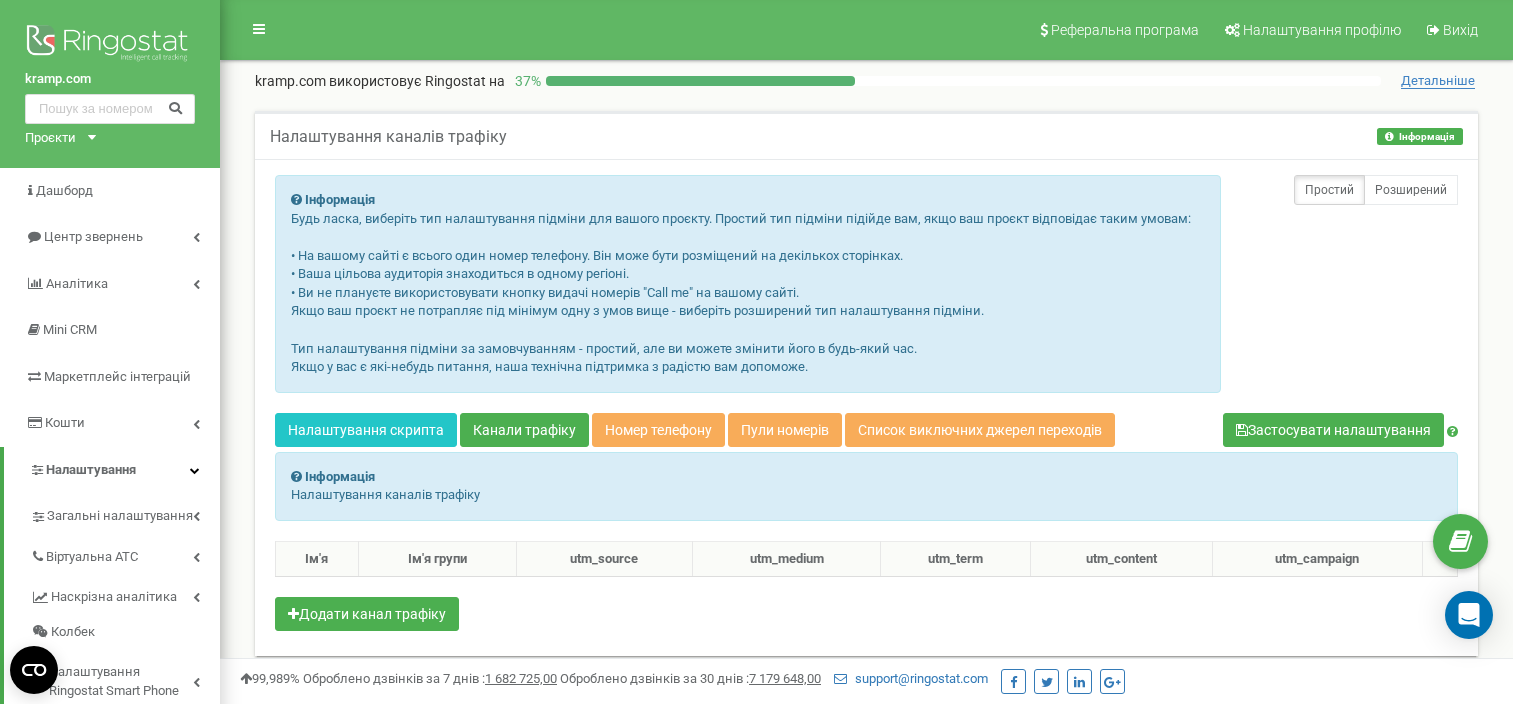 scroll, scrollTop: 300, scrollLeft: 0, axis: vertical 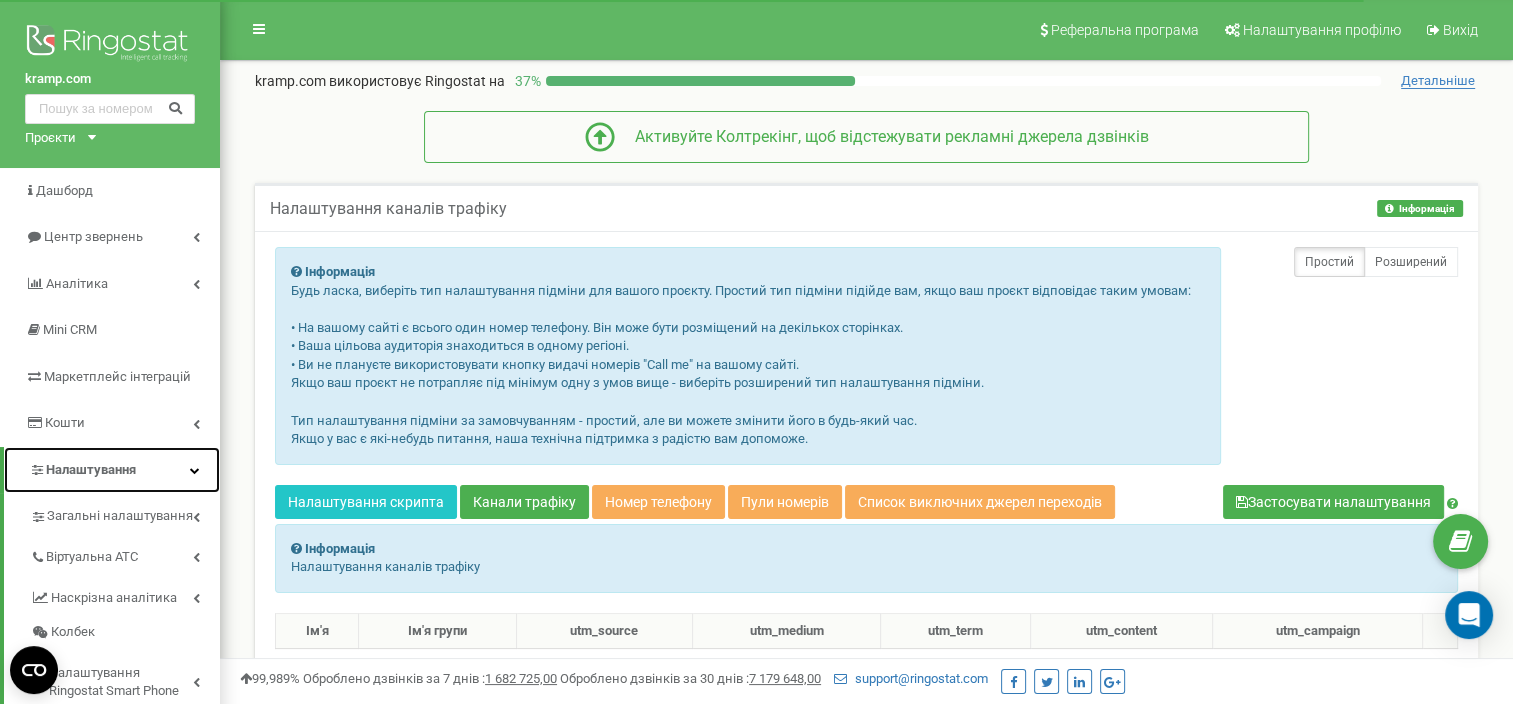 click on "Налаштування" at bounding box center (112, 470) 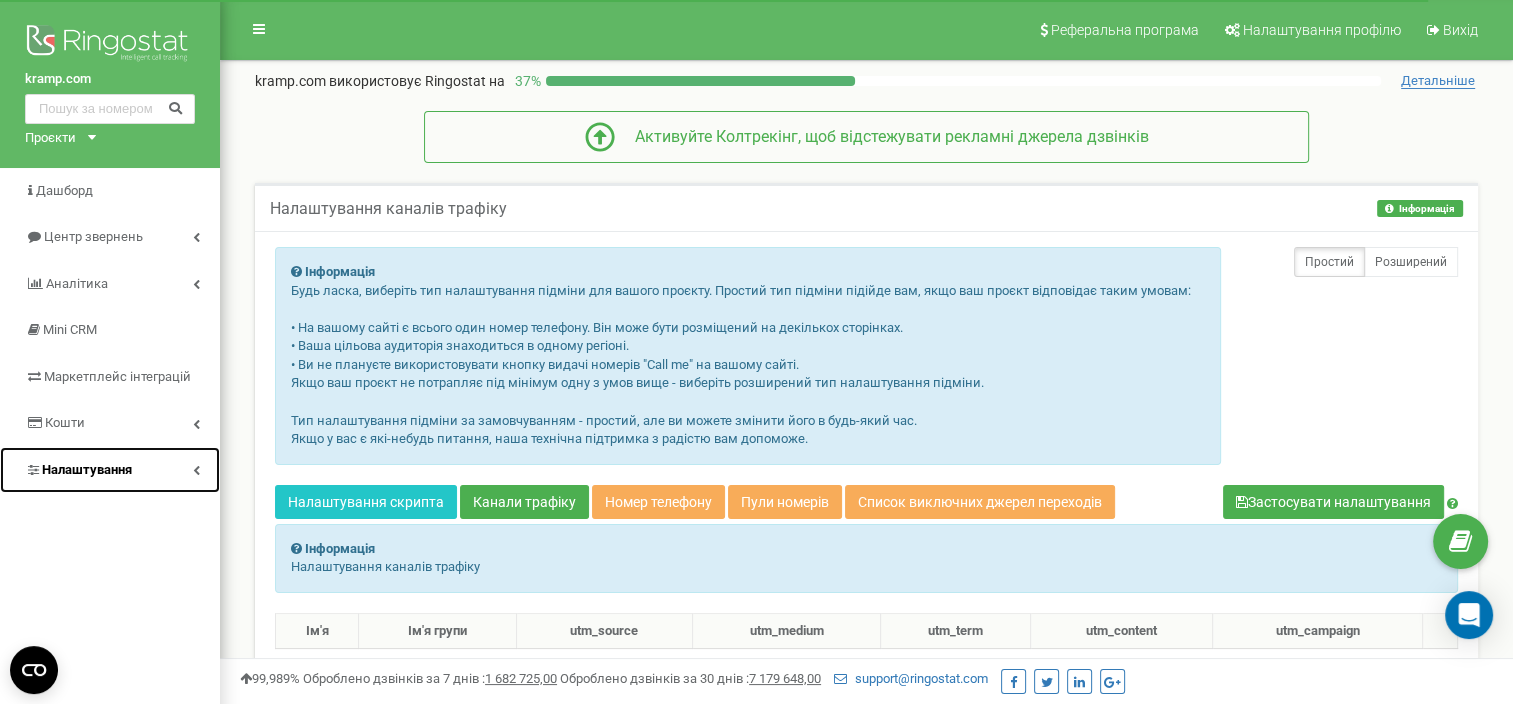 click on "Налаштування" at bounding box center (87, 469) 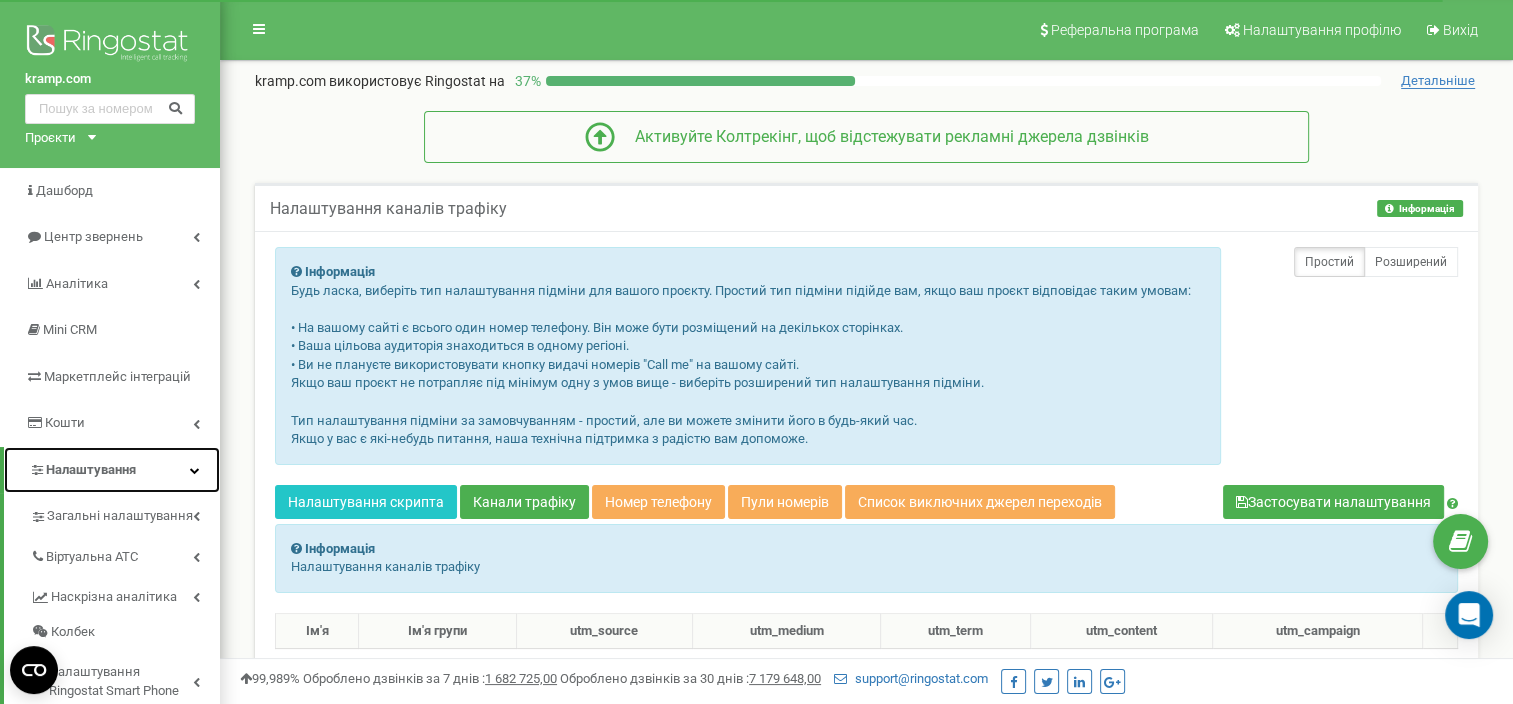 click on "Налаштування" at bounding box center [91, 469] 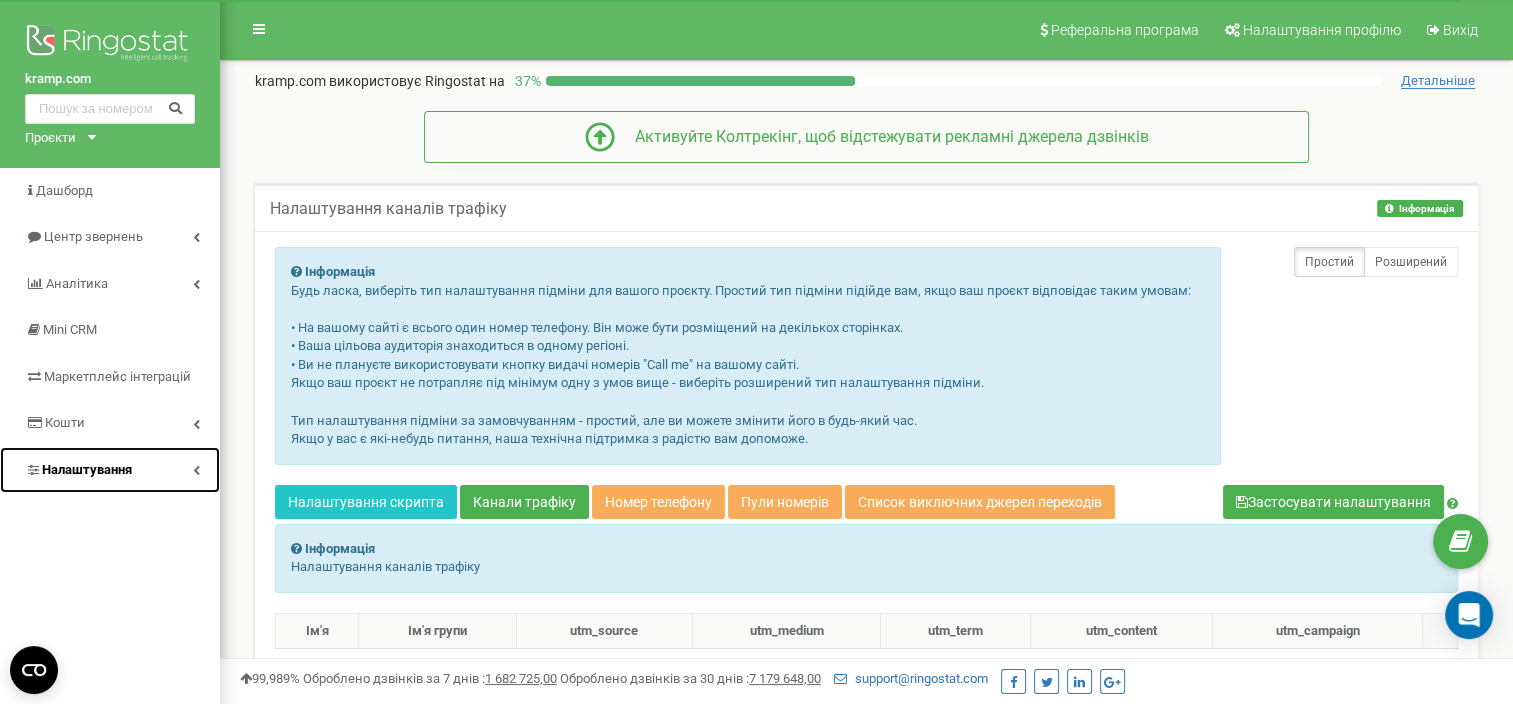 click on "Налаштування" at bounding box center (87, 469) 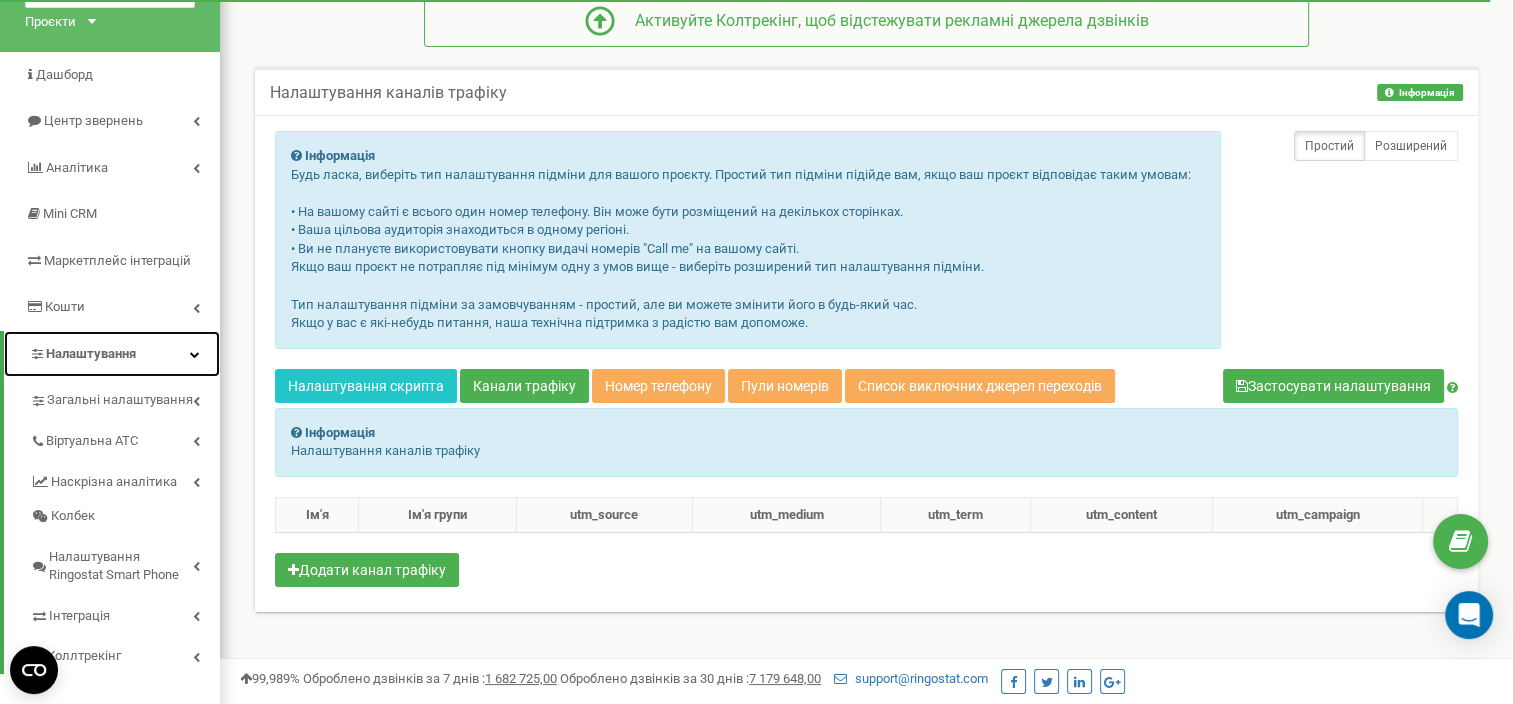 scroll, scrollTop: 0, scrollLeft: 0, axis: both 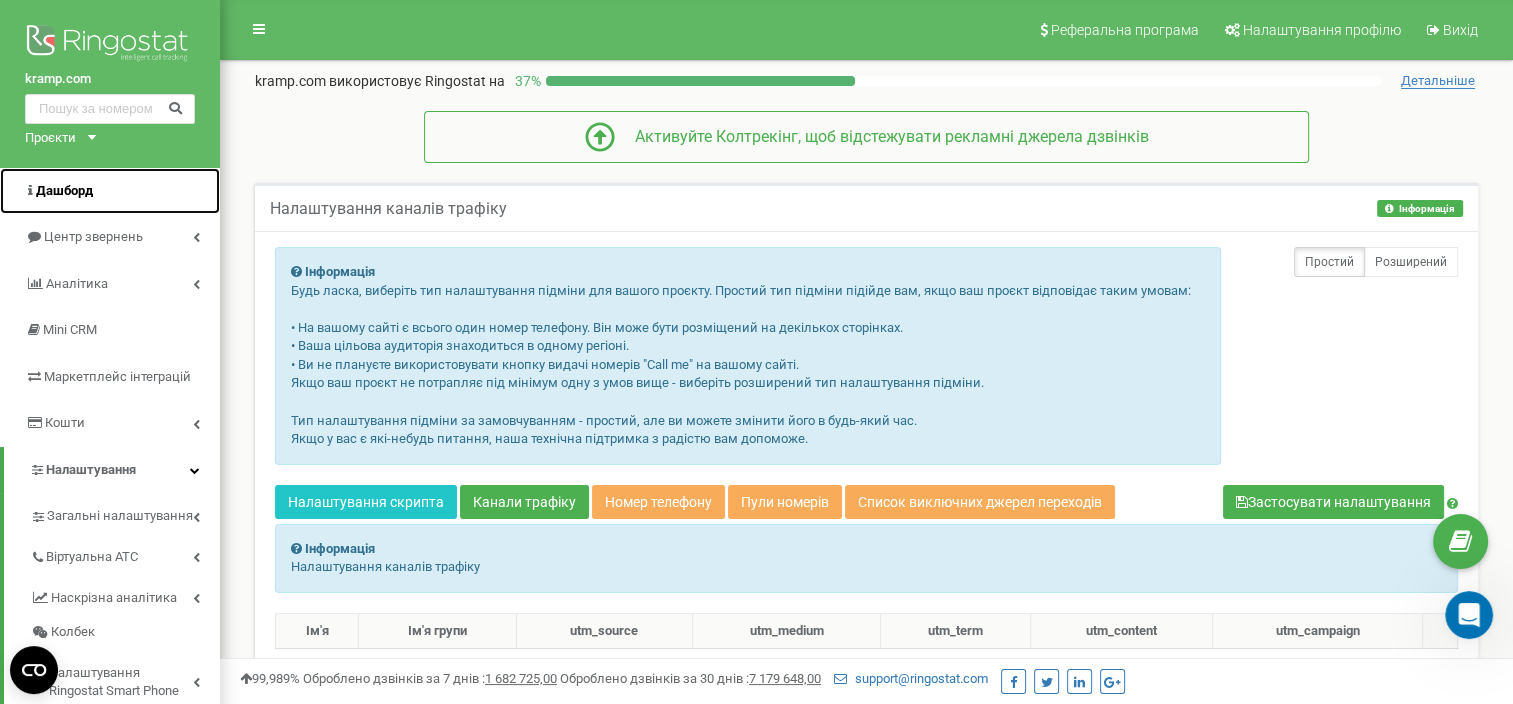 click on "Дашборд" at bounding box center (110, 191) 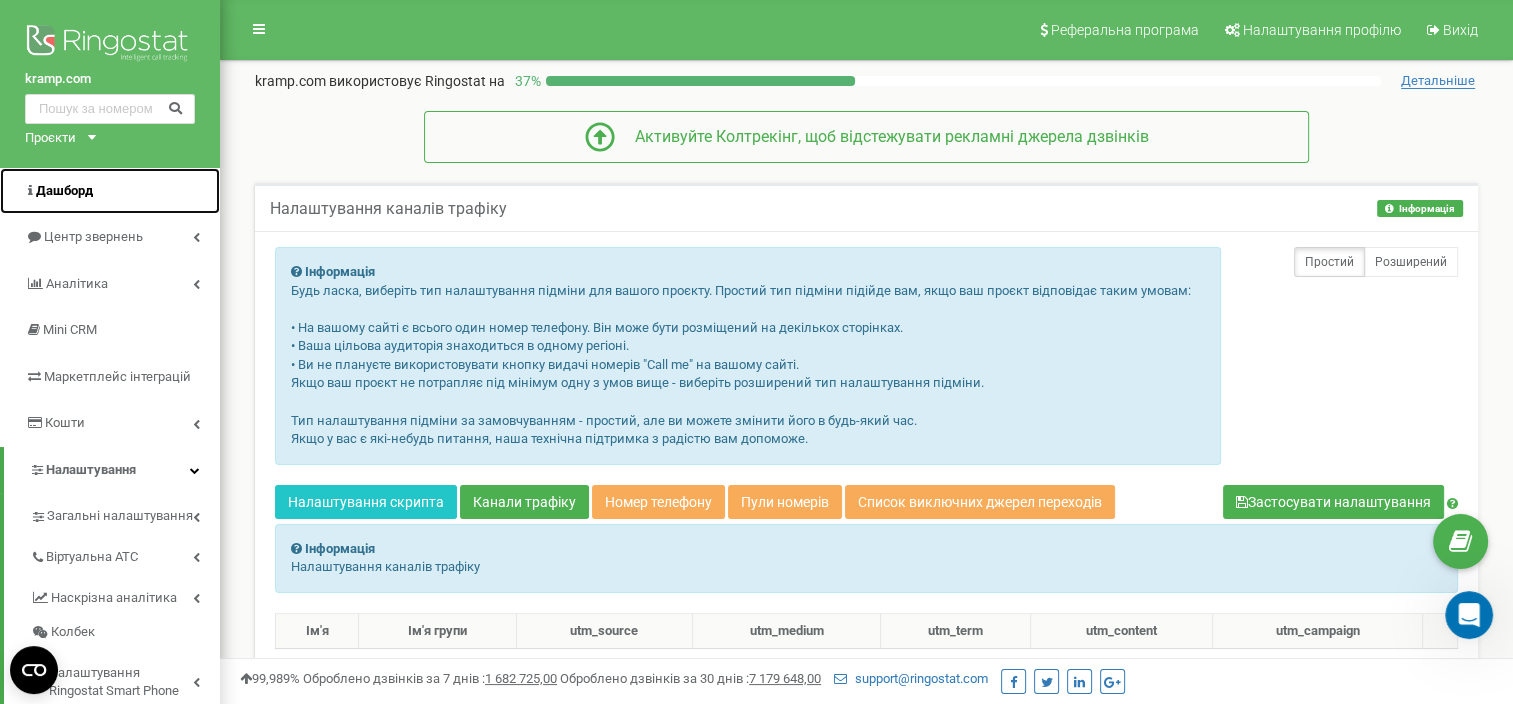 click on "Дашборд" at bounding box center [110, 191] 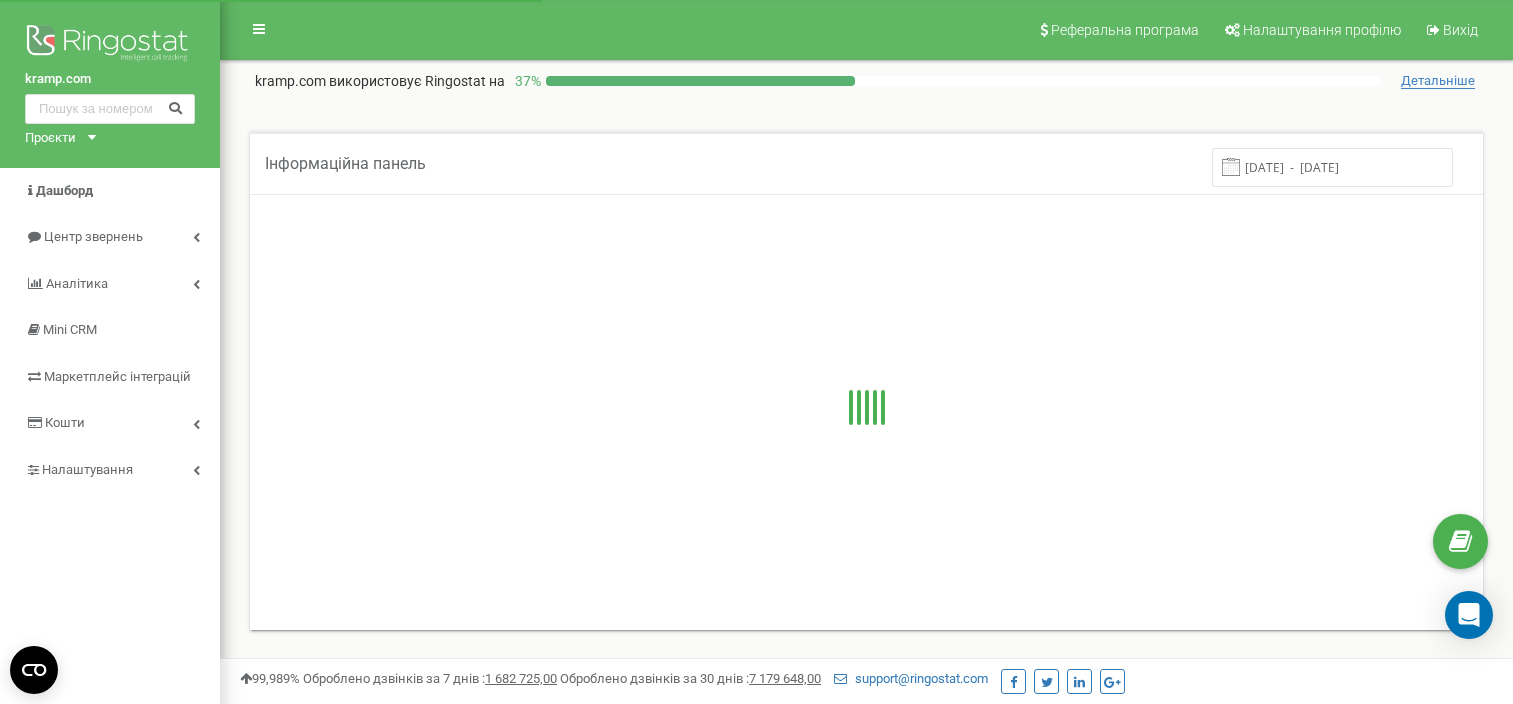 scroll, scrollTop: 0, scrollLeft: 0, axis: both 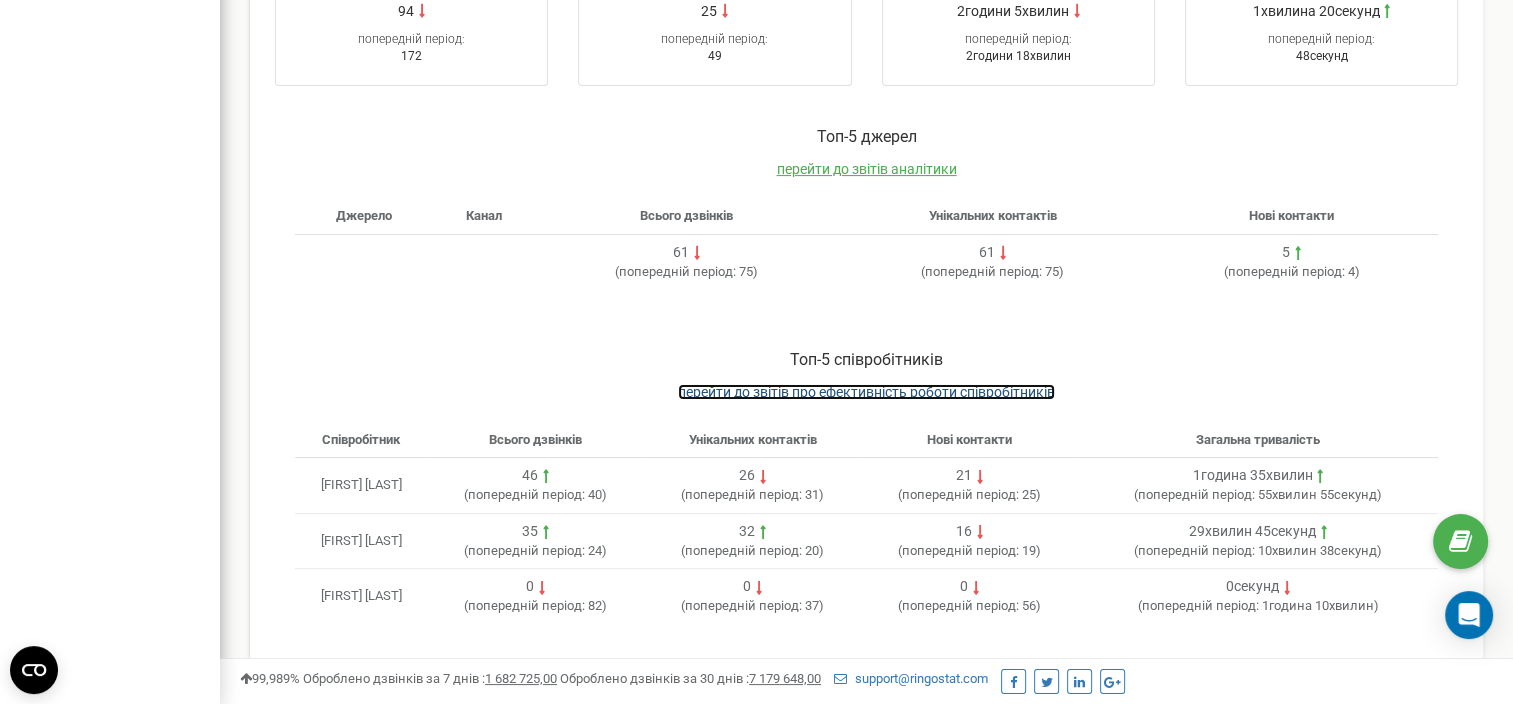 click on "перейти до звітів про ефективність роботи співробітників" at bounding box center [866, 392] 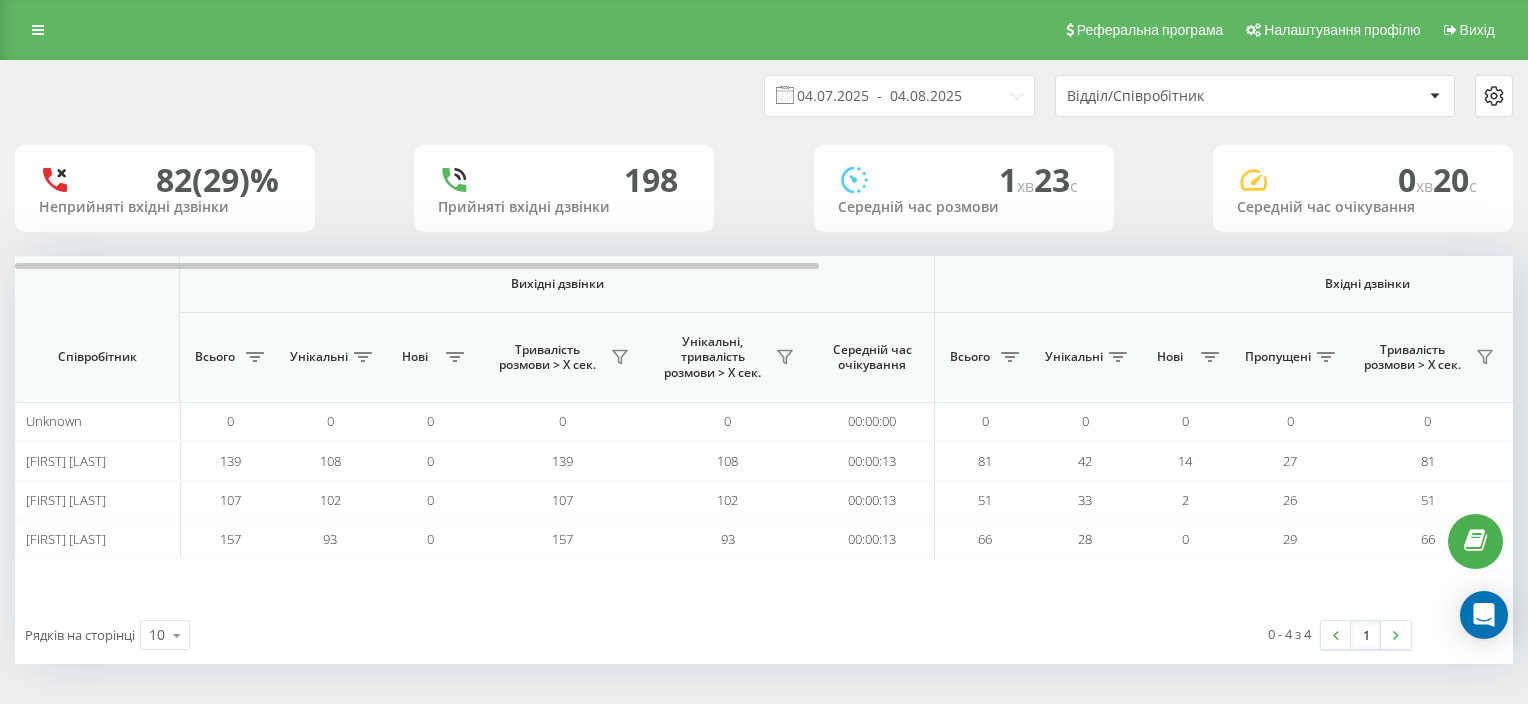 scroll, scrollTop: 0, scrollLeft: 0, axis: both 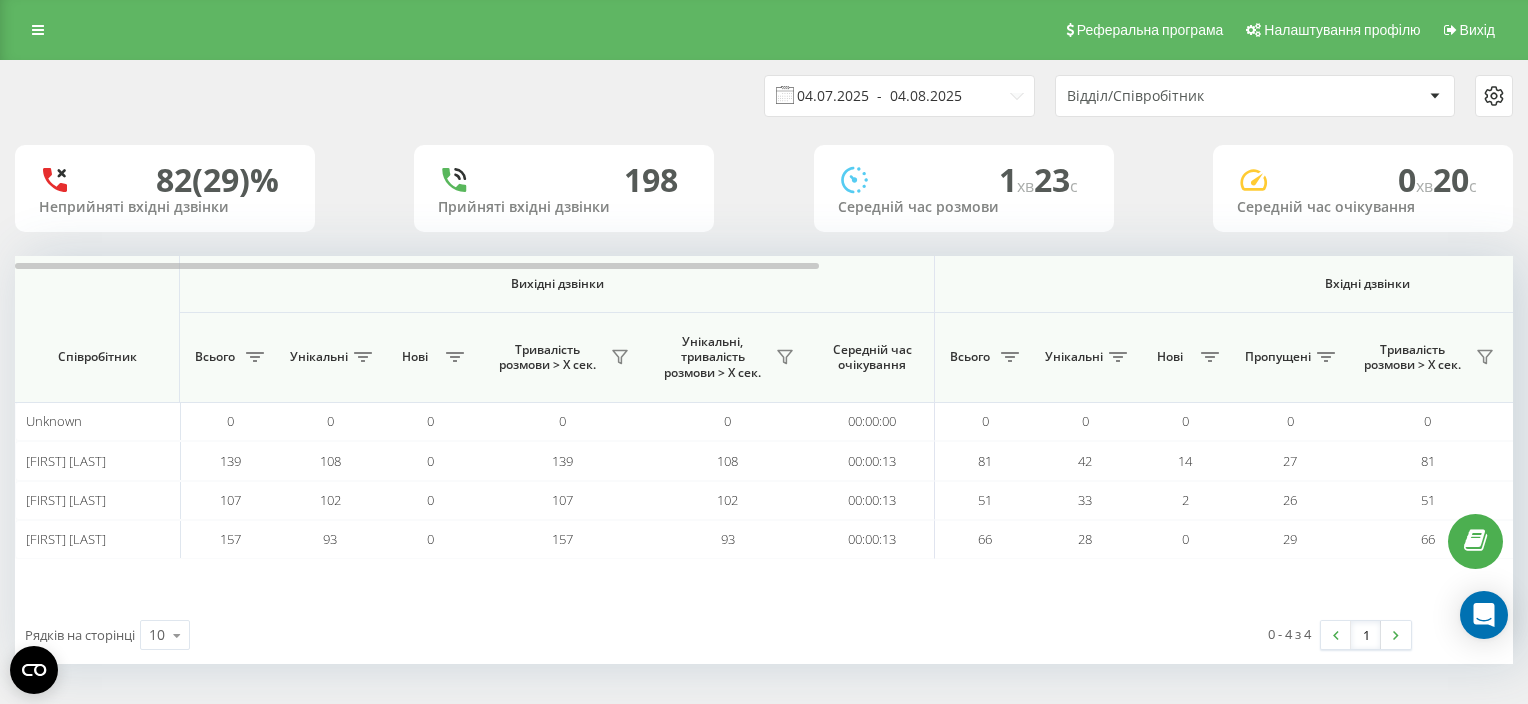 click on "04.07.2025  -  04.08.2025" at bounding box center (899, 96) 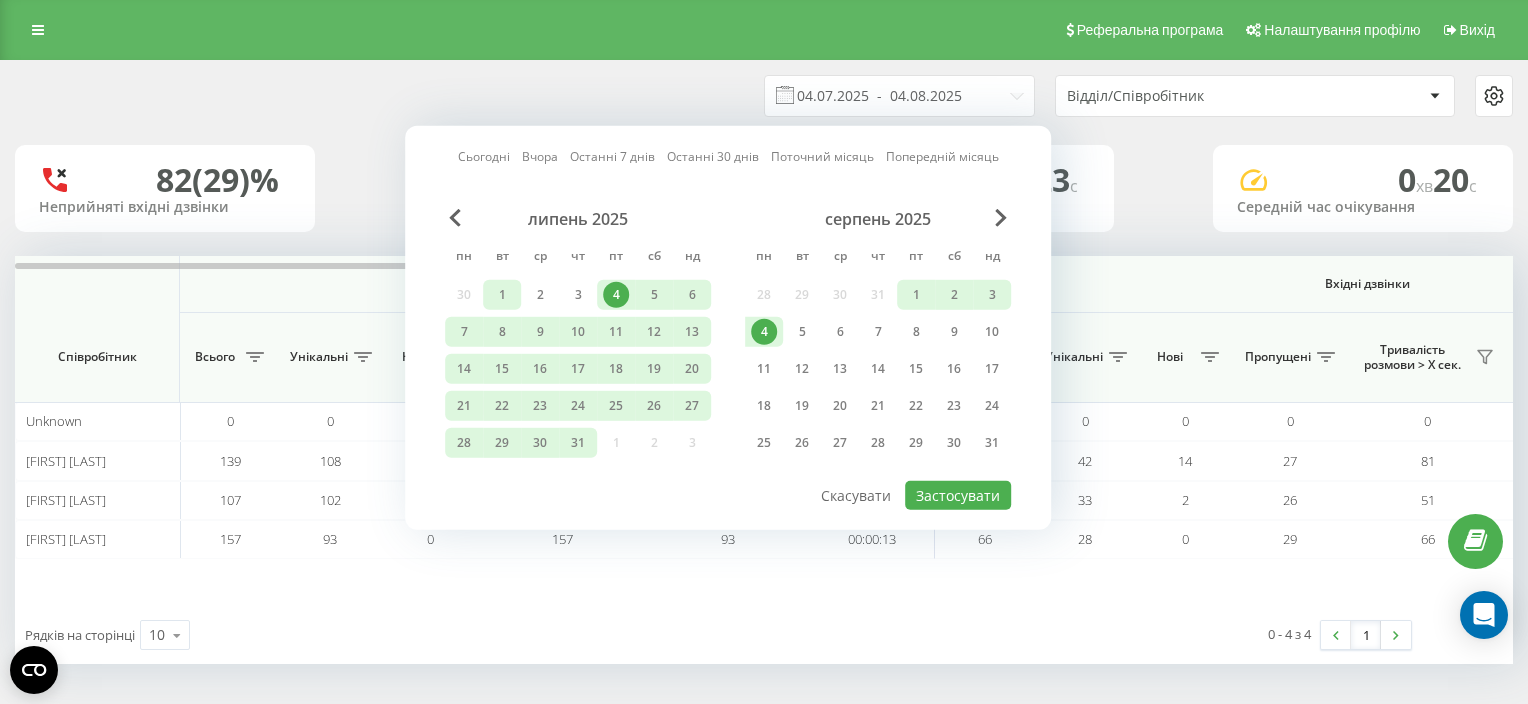 click on "1" at bounding box center [502, 295] 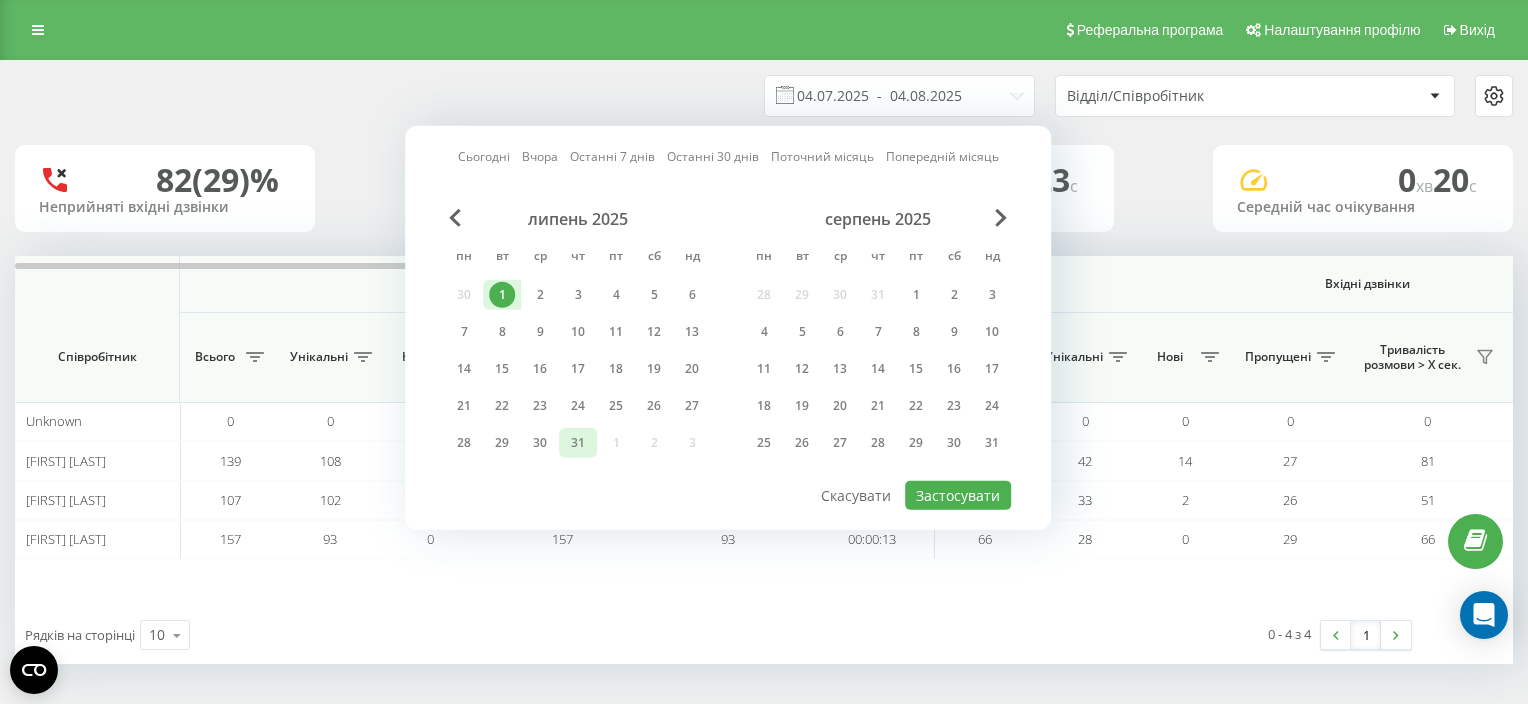 click on "31" at bounding box center (578, 443) 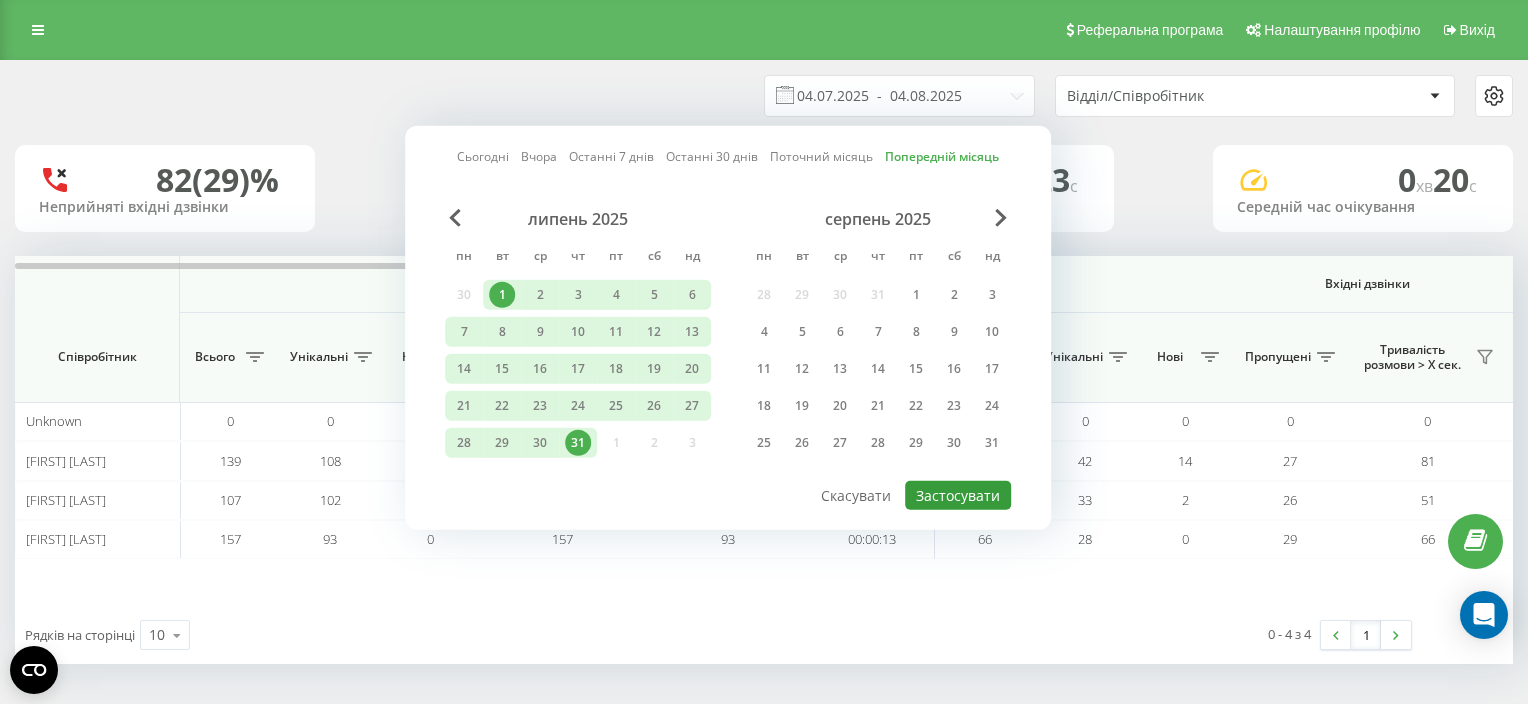 click on "Застосувати" at bounding box center (958, 495) 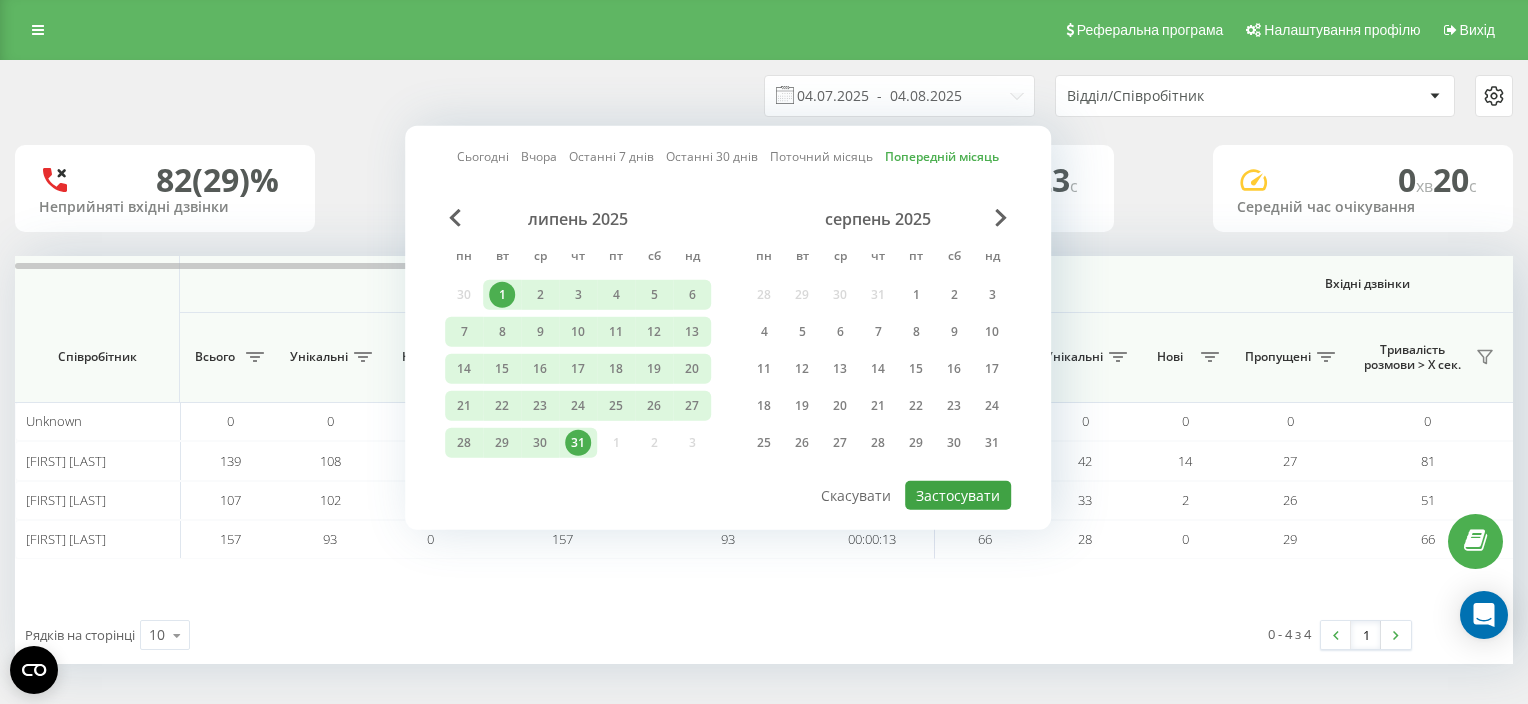type on "01.07.2025  -  31.07.2025" 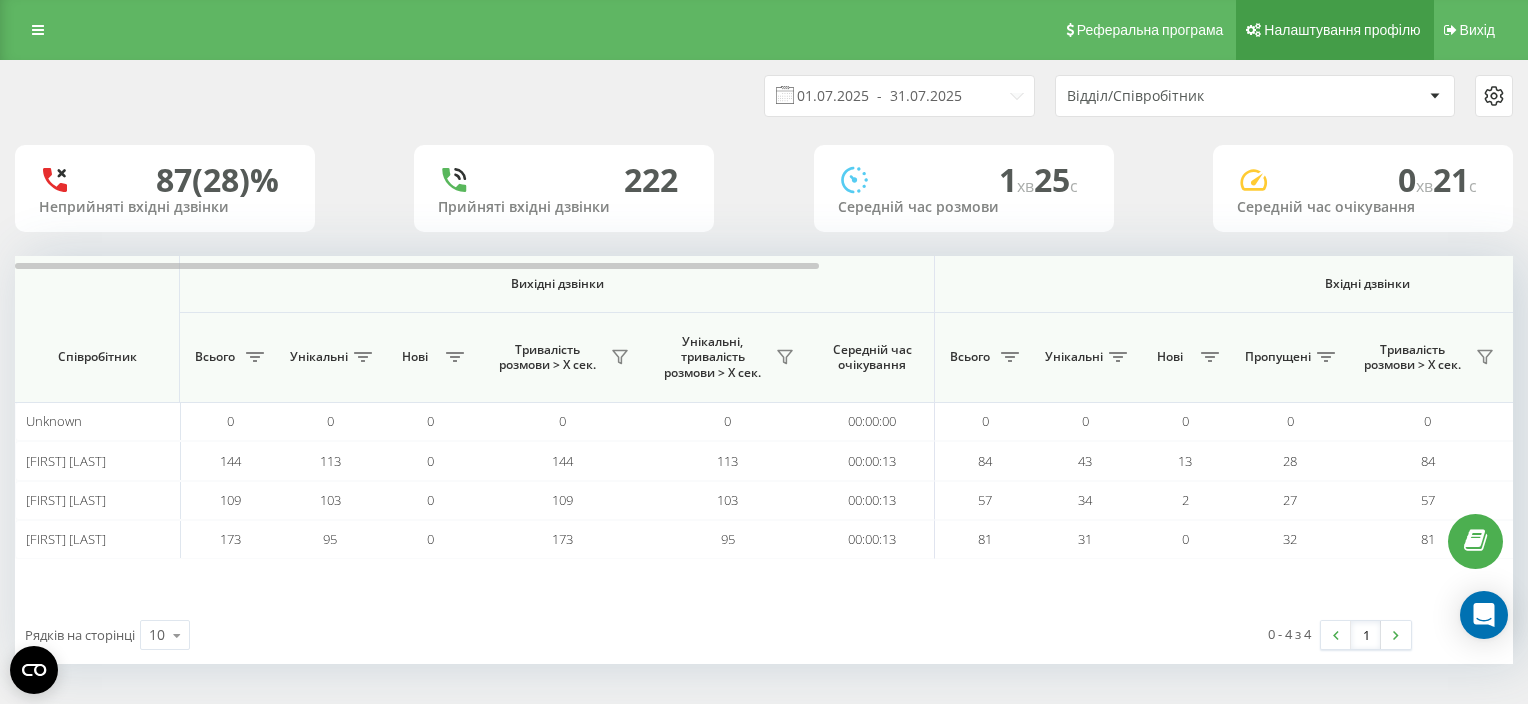 click on "Налаштування профілю" at bounding box center [1342, 30] 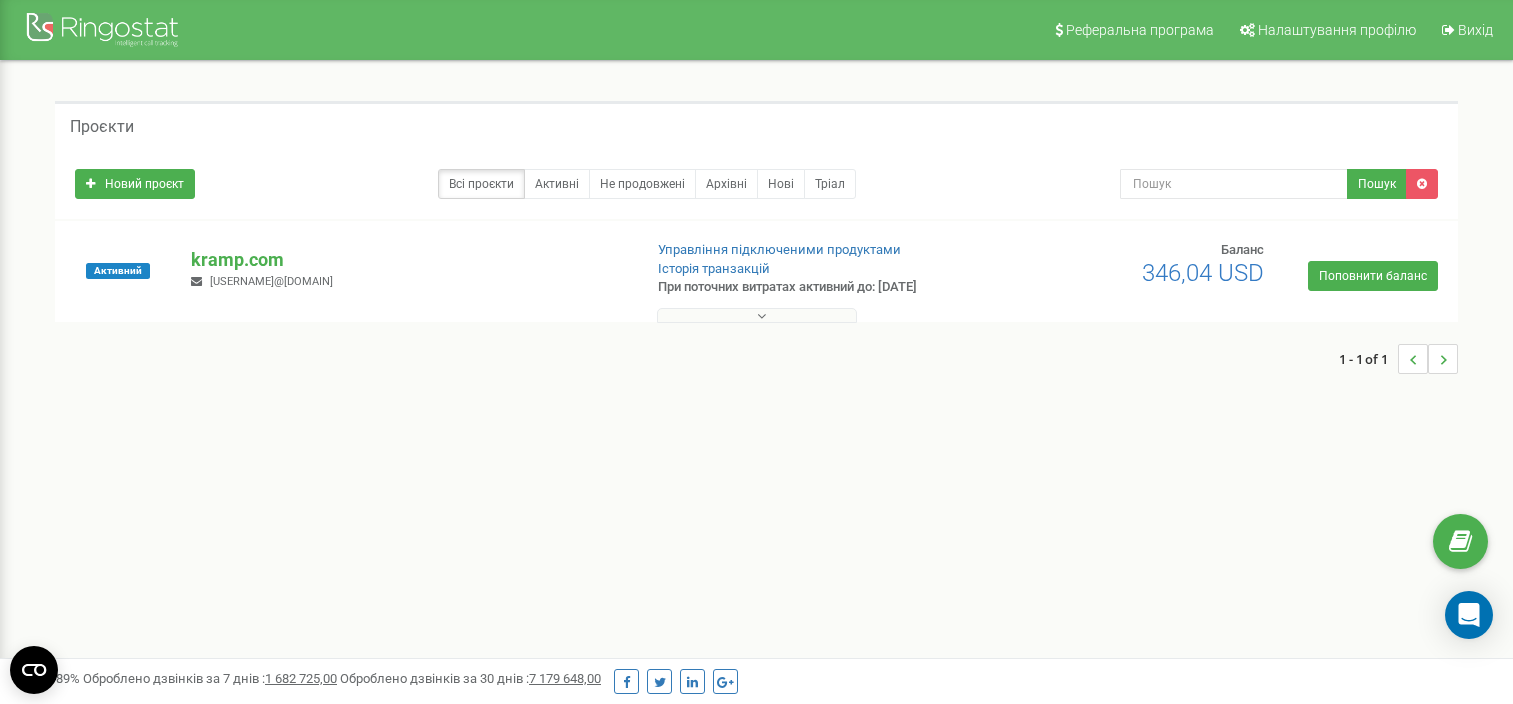 scroll, scrollTop: 0, scrollLeft: 0, axis: both 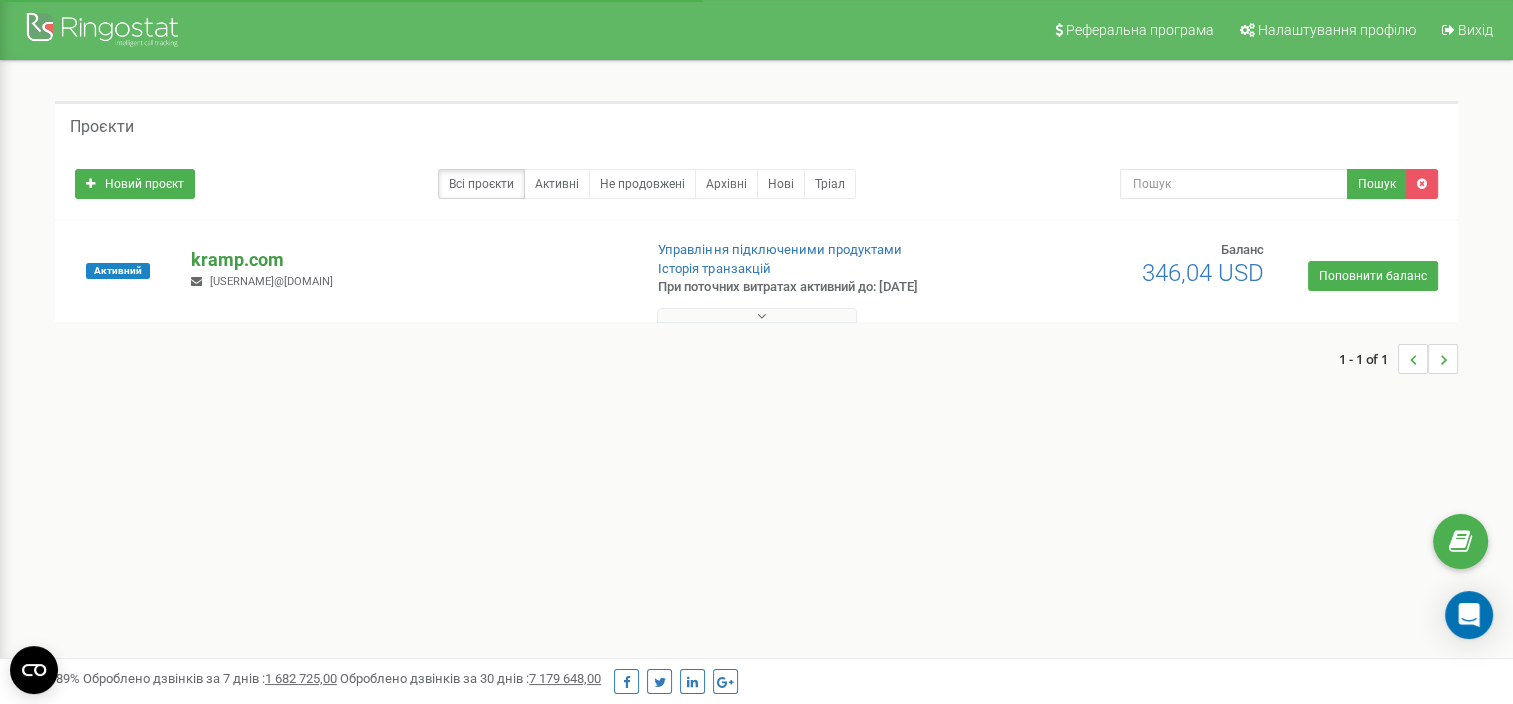 click on "kramp.com" at bounding box center (408, 260) 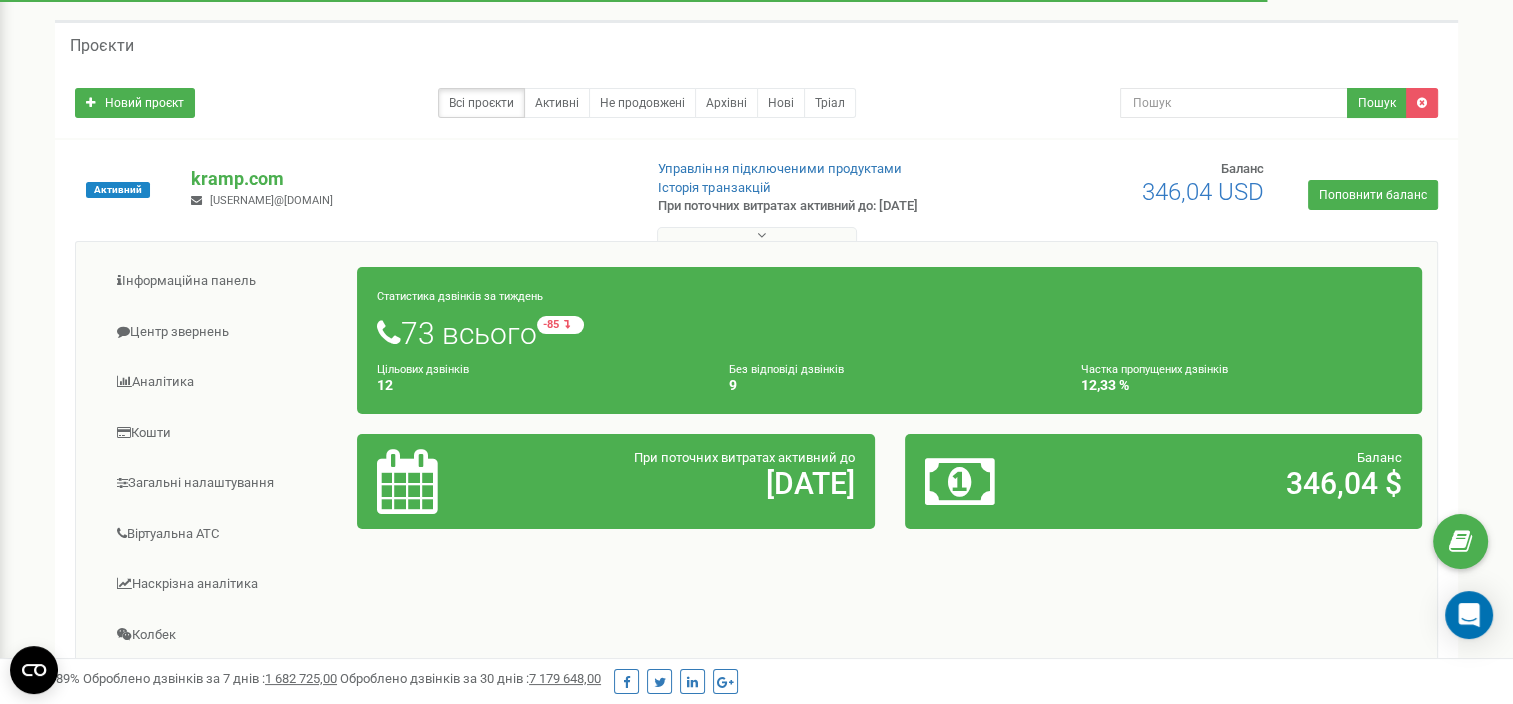 scroll, scrollTop: 200, scrollLeft: 0, axis: vertical 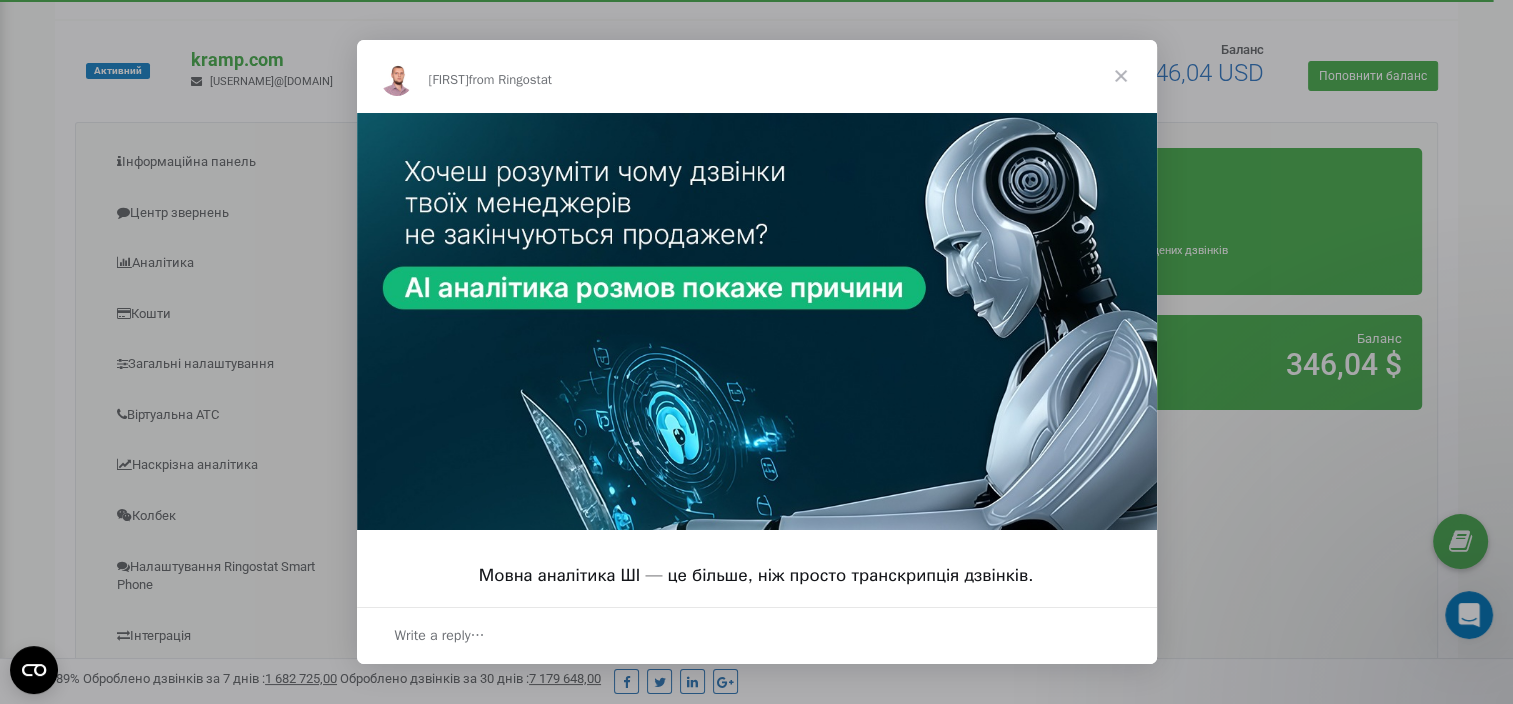 click at bounding box center (1121, 76) 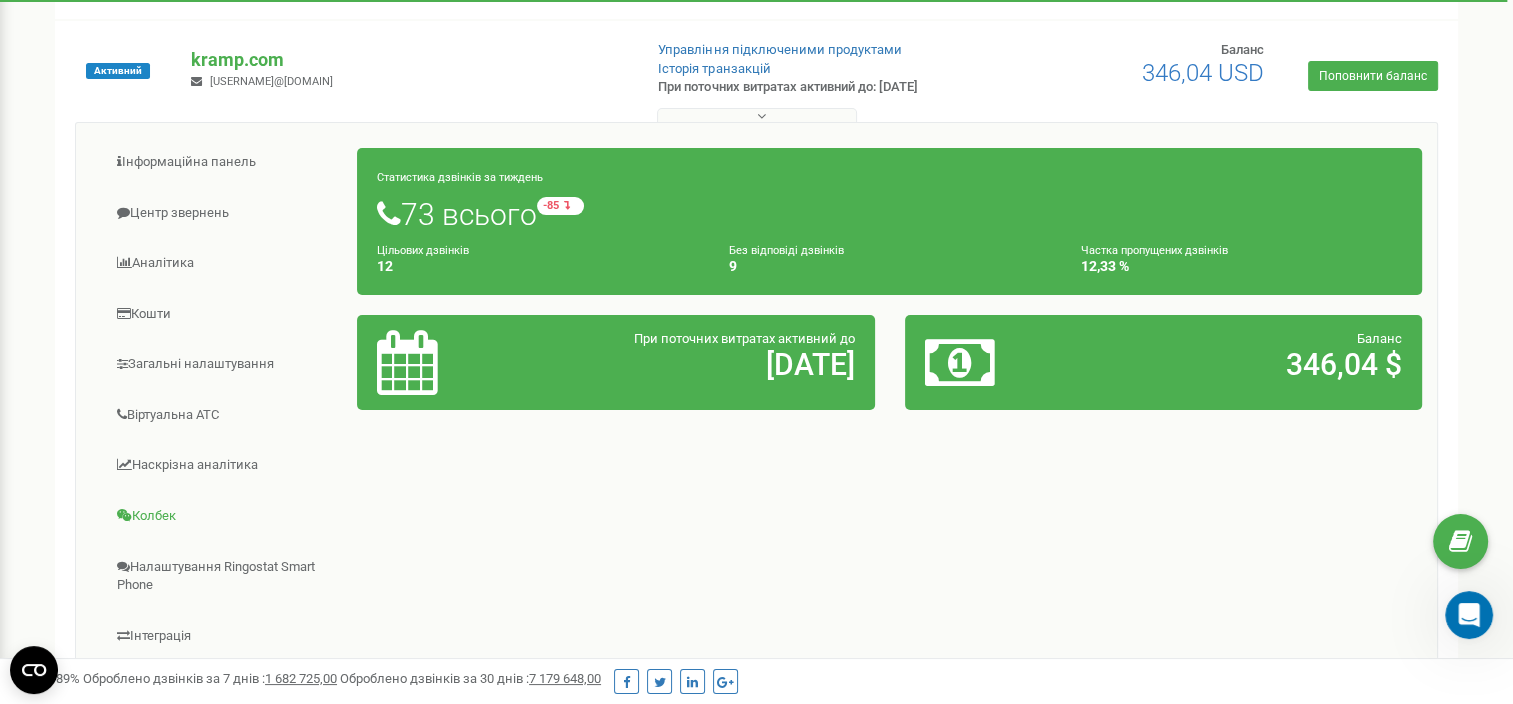 drag, startPoint x: 396, startPoint y: 509, endPoint x: 340, endPoint y: 500, distance: 56.718605 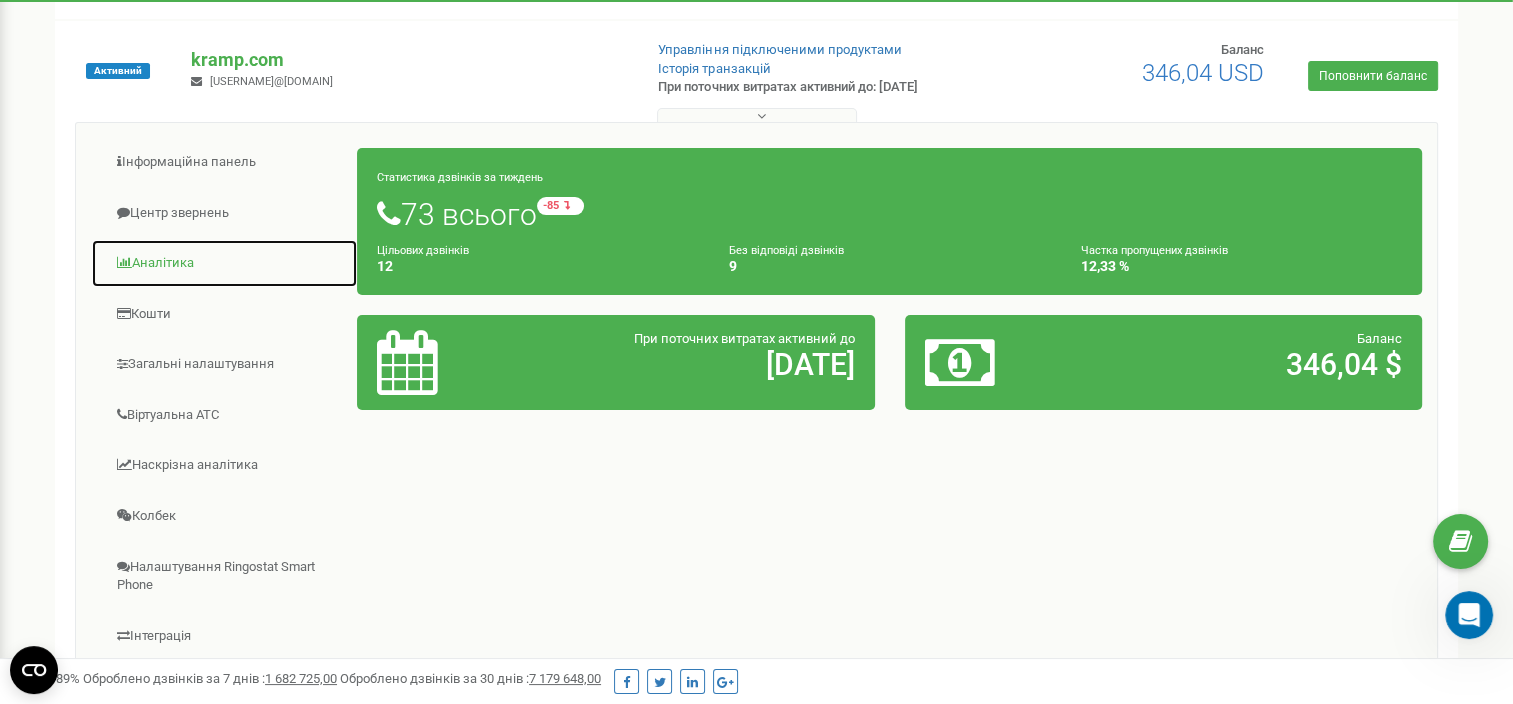 click on "Аналiтика" at bounding box center [224, 263] 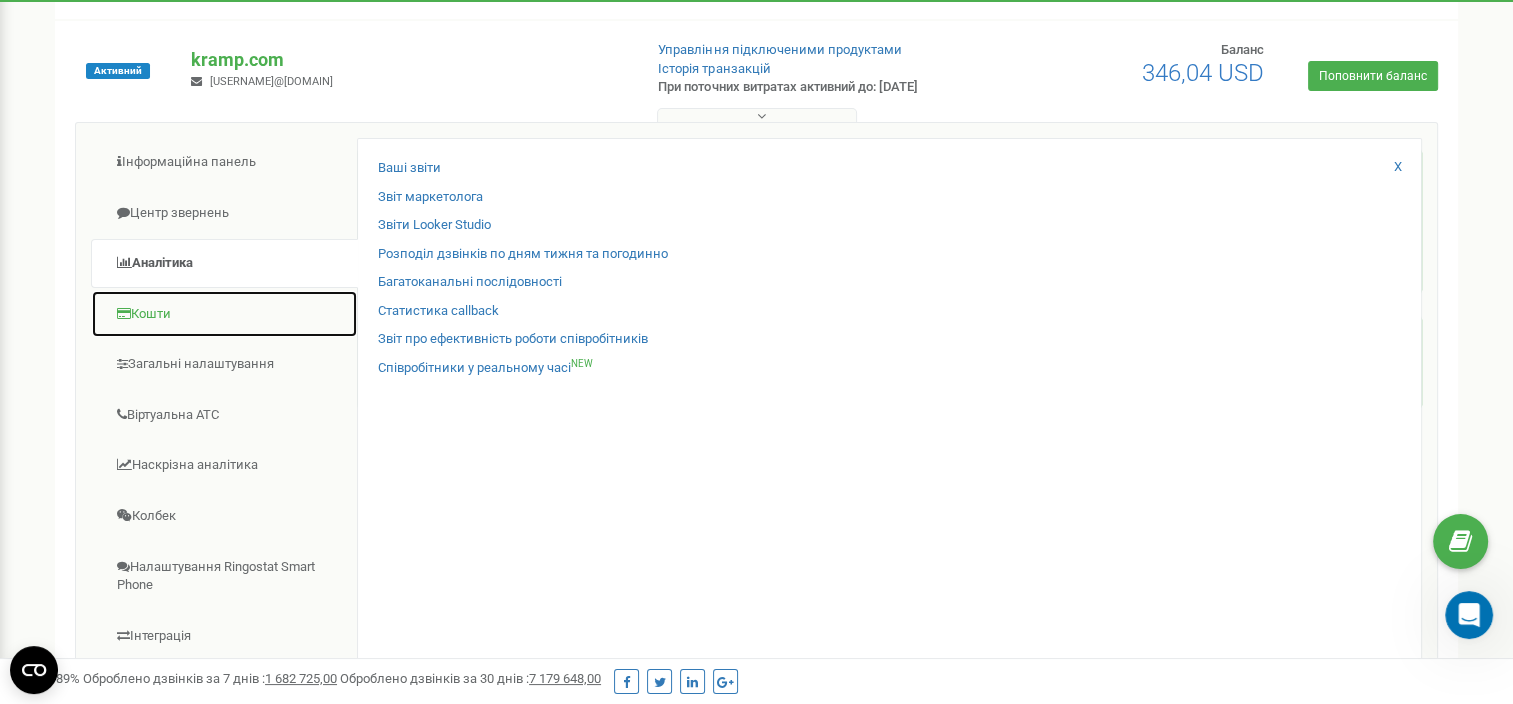 click on "Кошти" at bounding box center [224, 314] 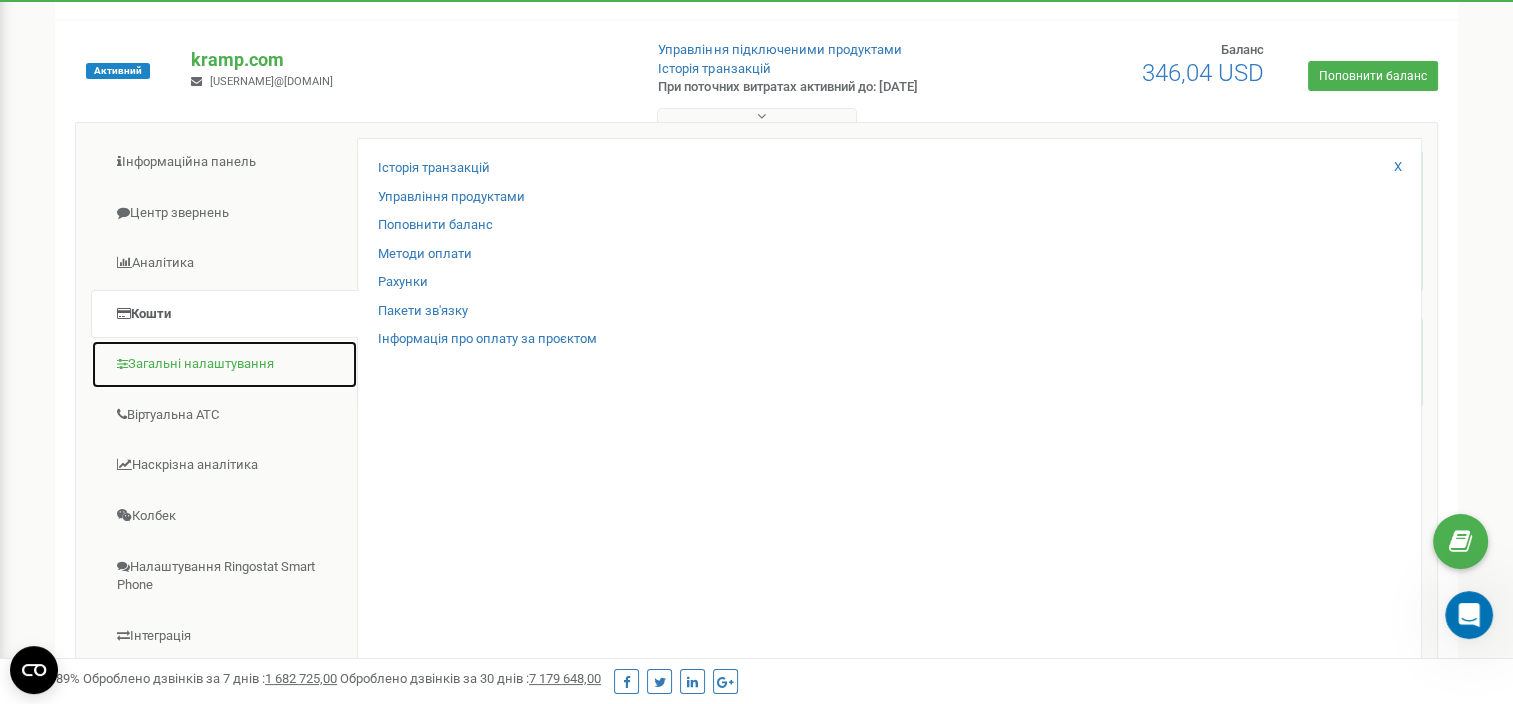 click on "Загальні налаштування" at bounding box center [224, 364] 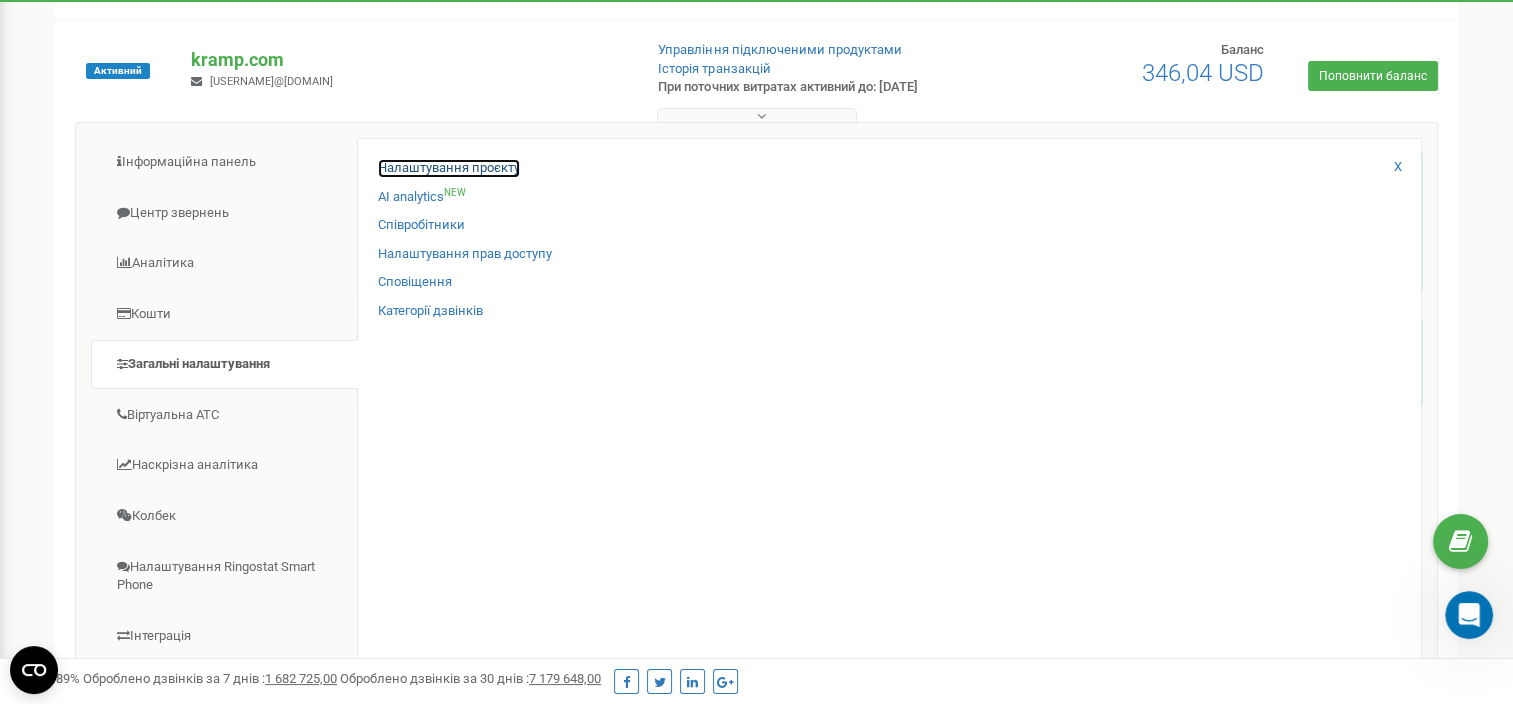 click on "Налаштування проєкту" at bounding box center [449, 168] 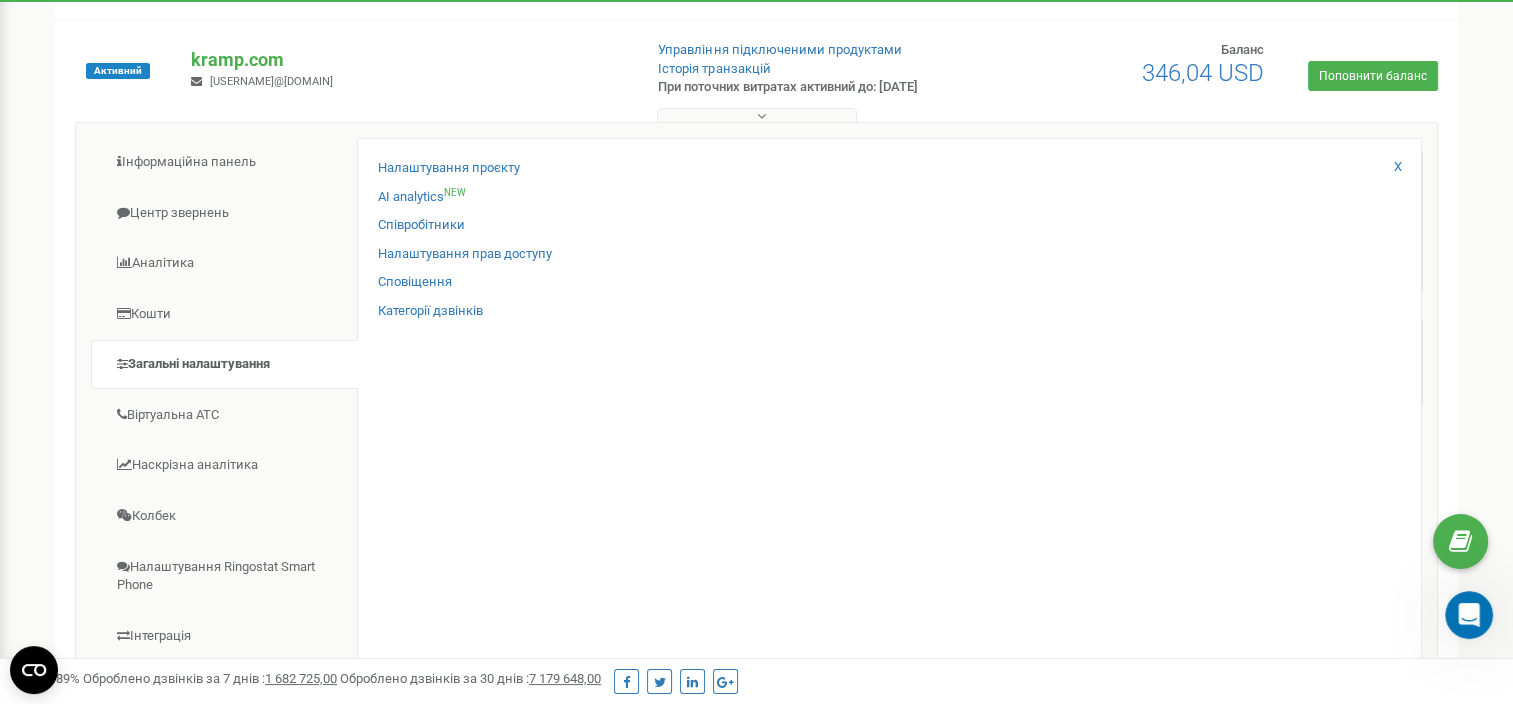 drag, startPoint x: 476, startPoint y: 195, endPoint x: 500, endPoint y: 177, distance: 30 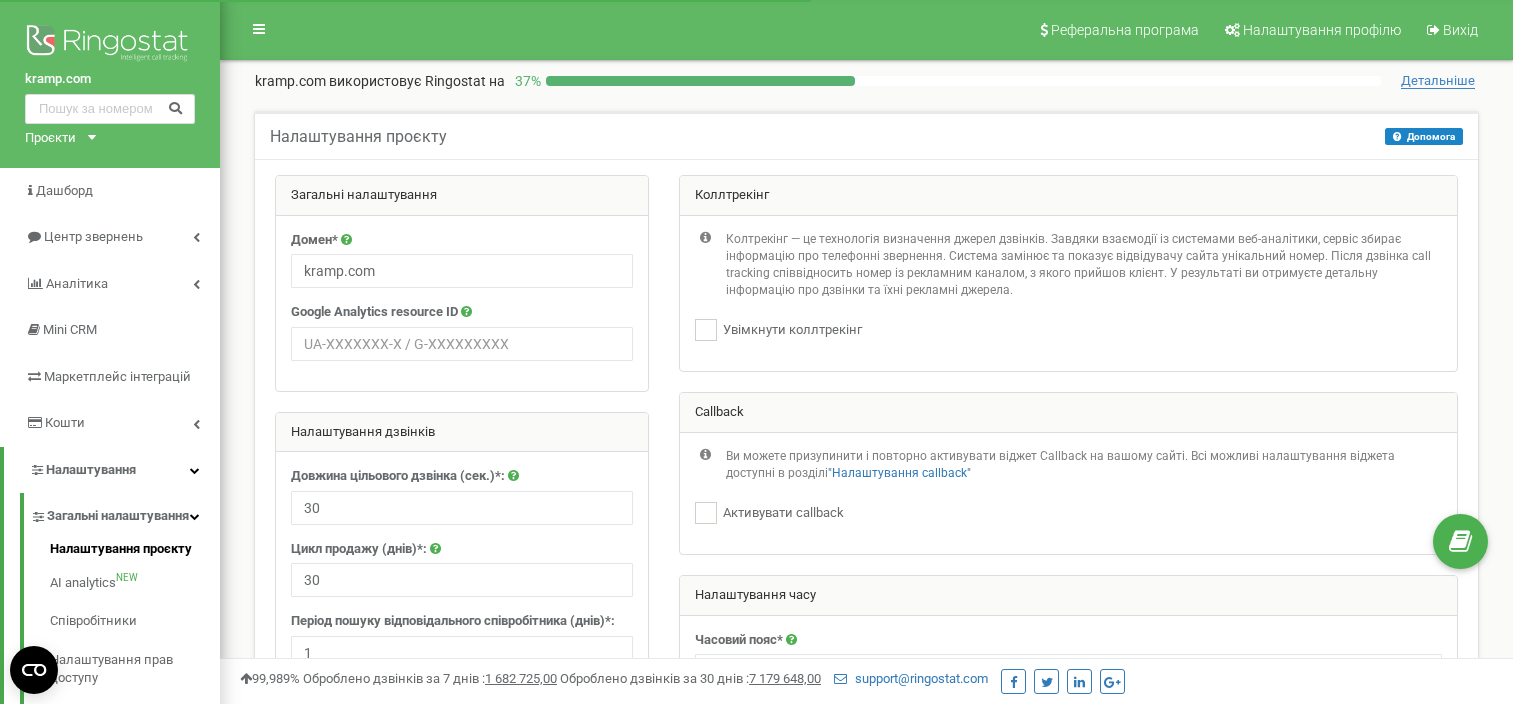 scroll, scrollTop: 0, scrollLeft: 0, axis: both 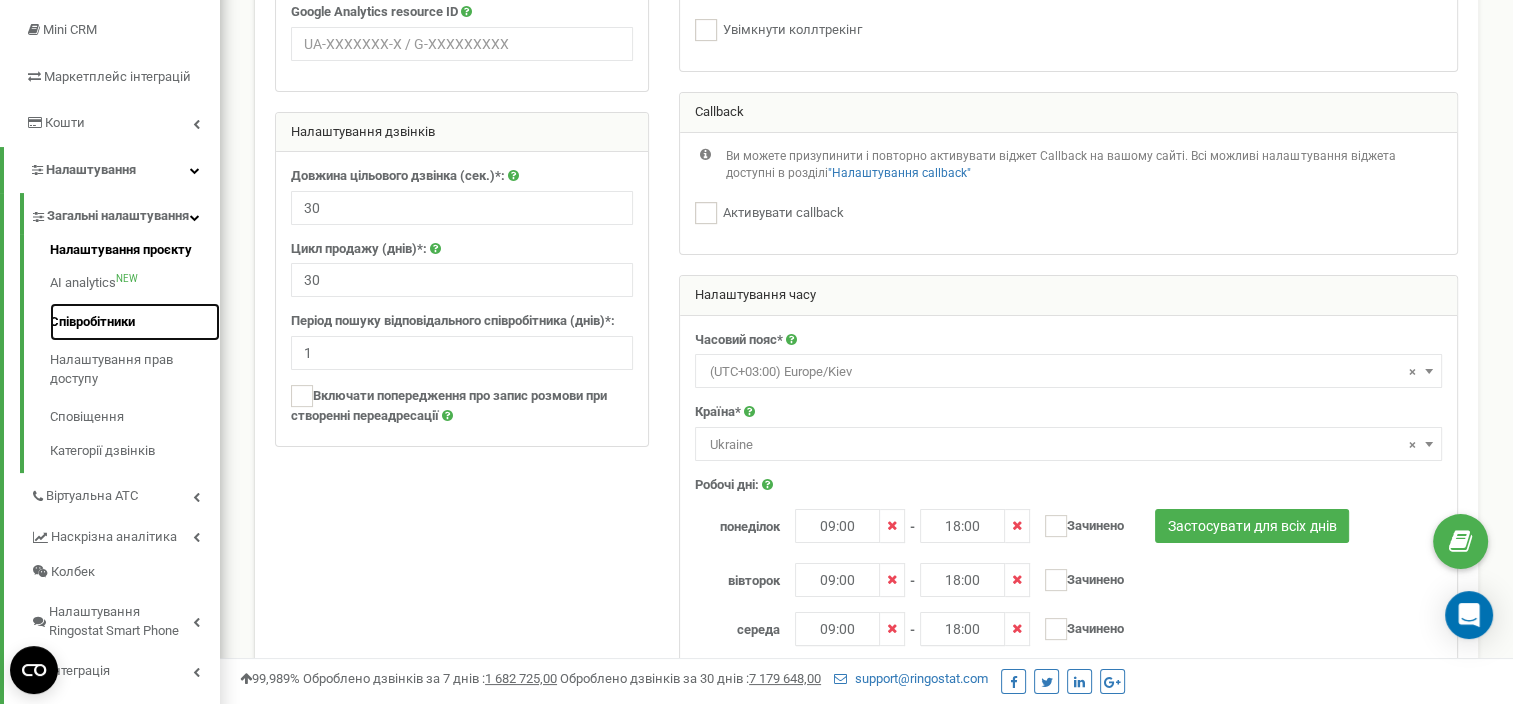 click on "Співробітники" at bounding box center (135, 322) 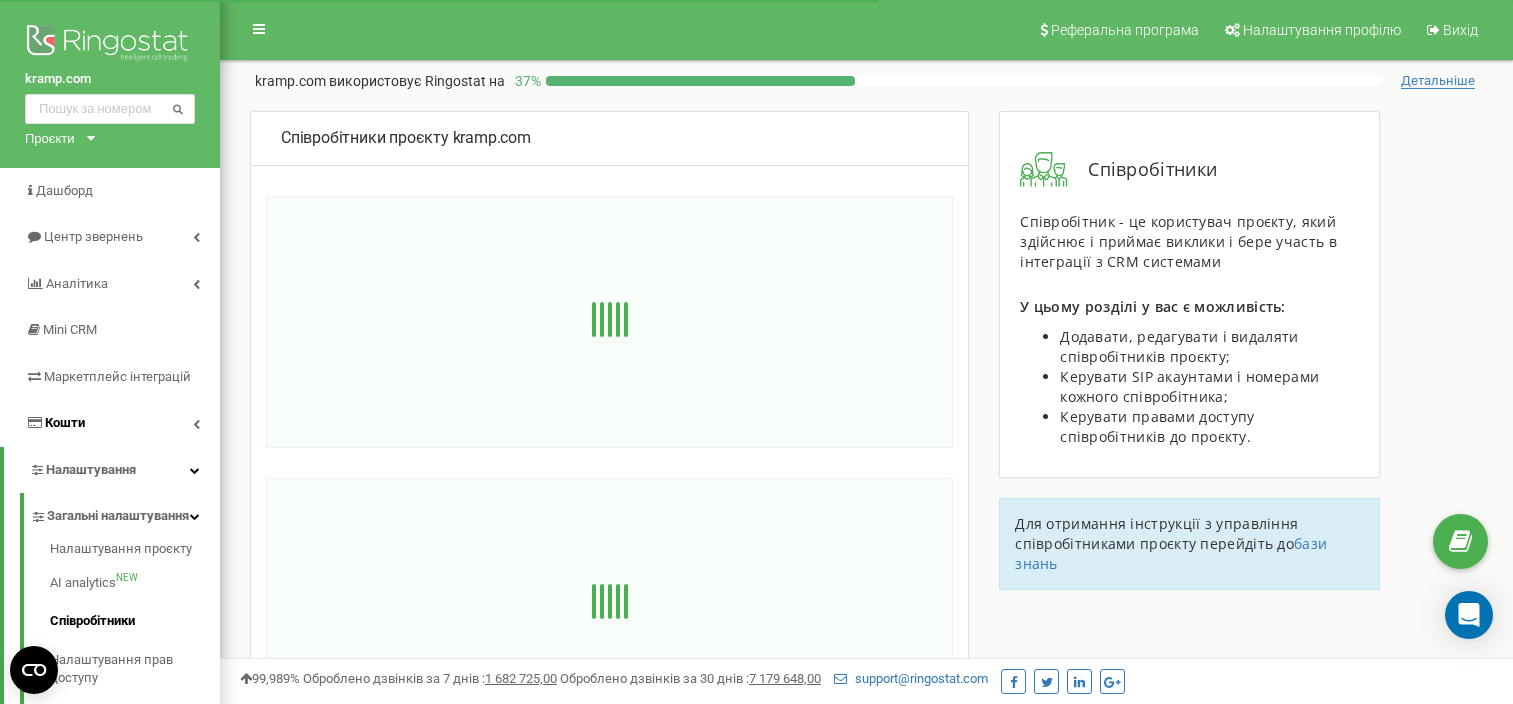 scroll, scrollTop: 0, scrollLeft: 0, axis: both 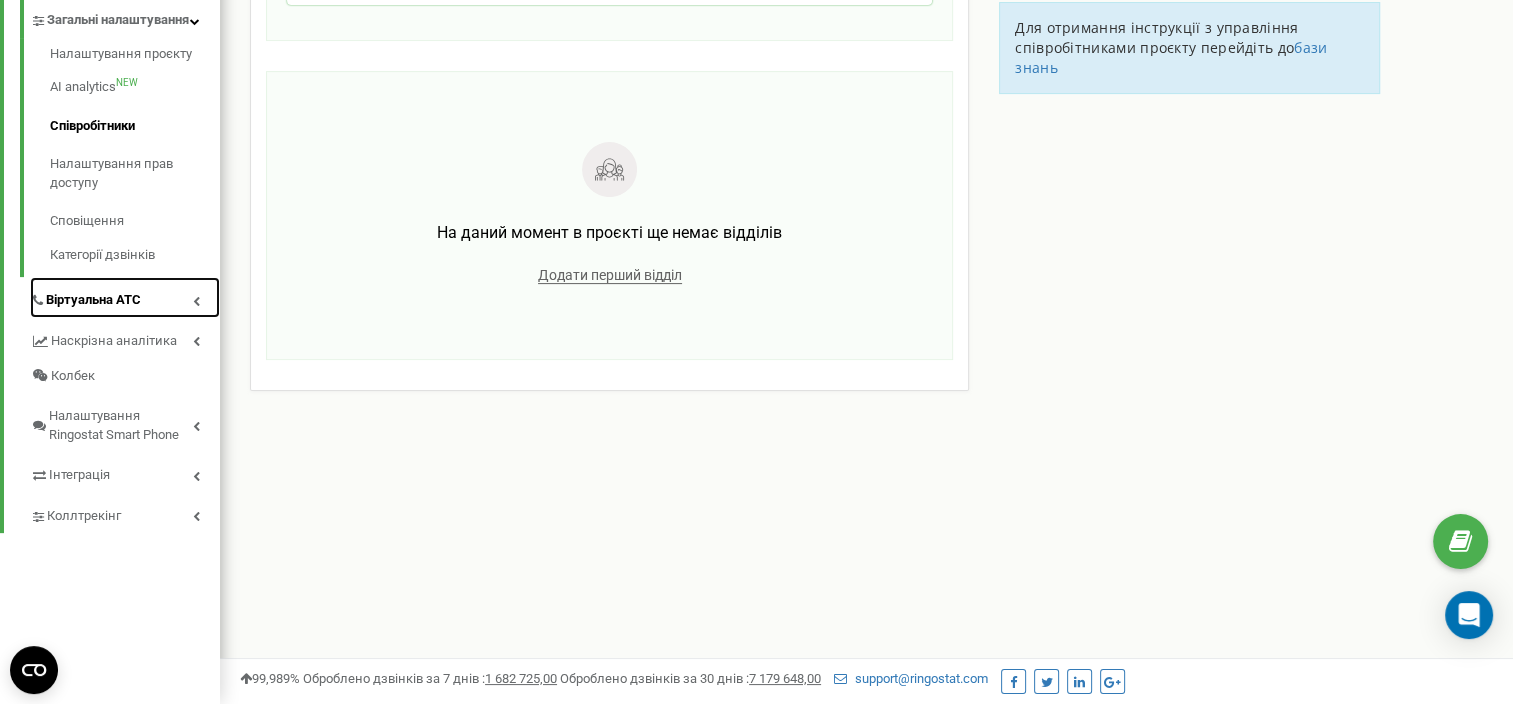 click on "Віртуальна АТС" at bounding box center (125, 297) 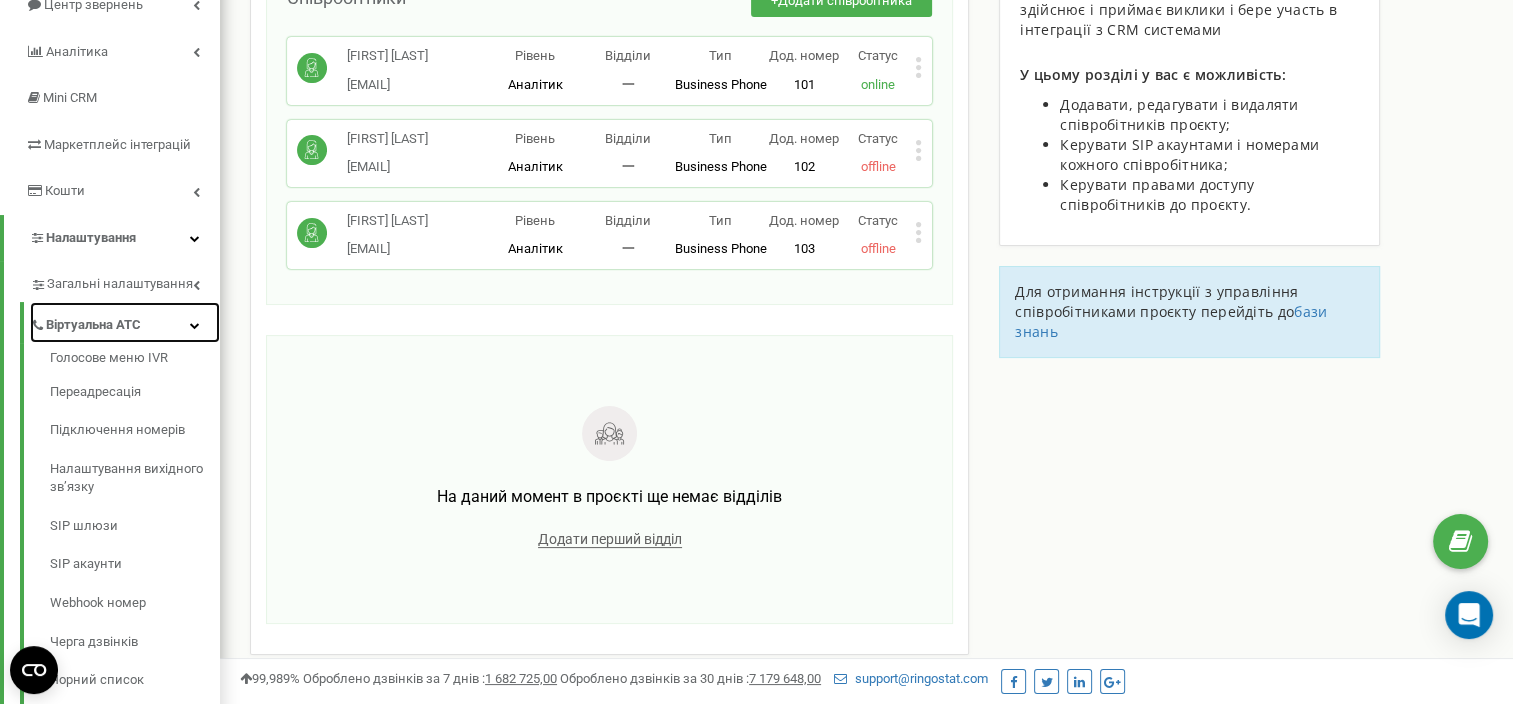 scroll, scrollTop: 296, scrollLeft: 0, axis: vertical 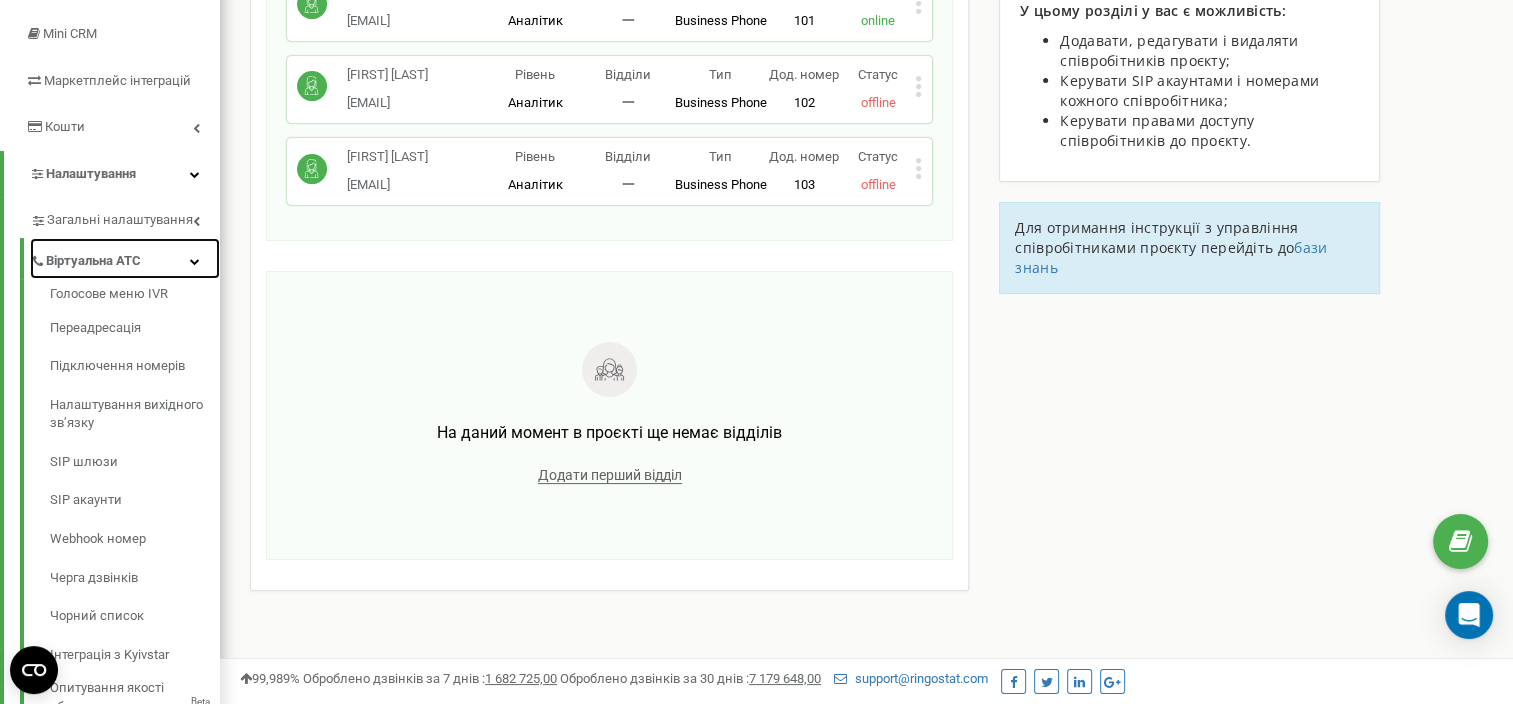 click on "Віртуальна АТС" at bounding box center [93, 261] 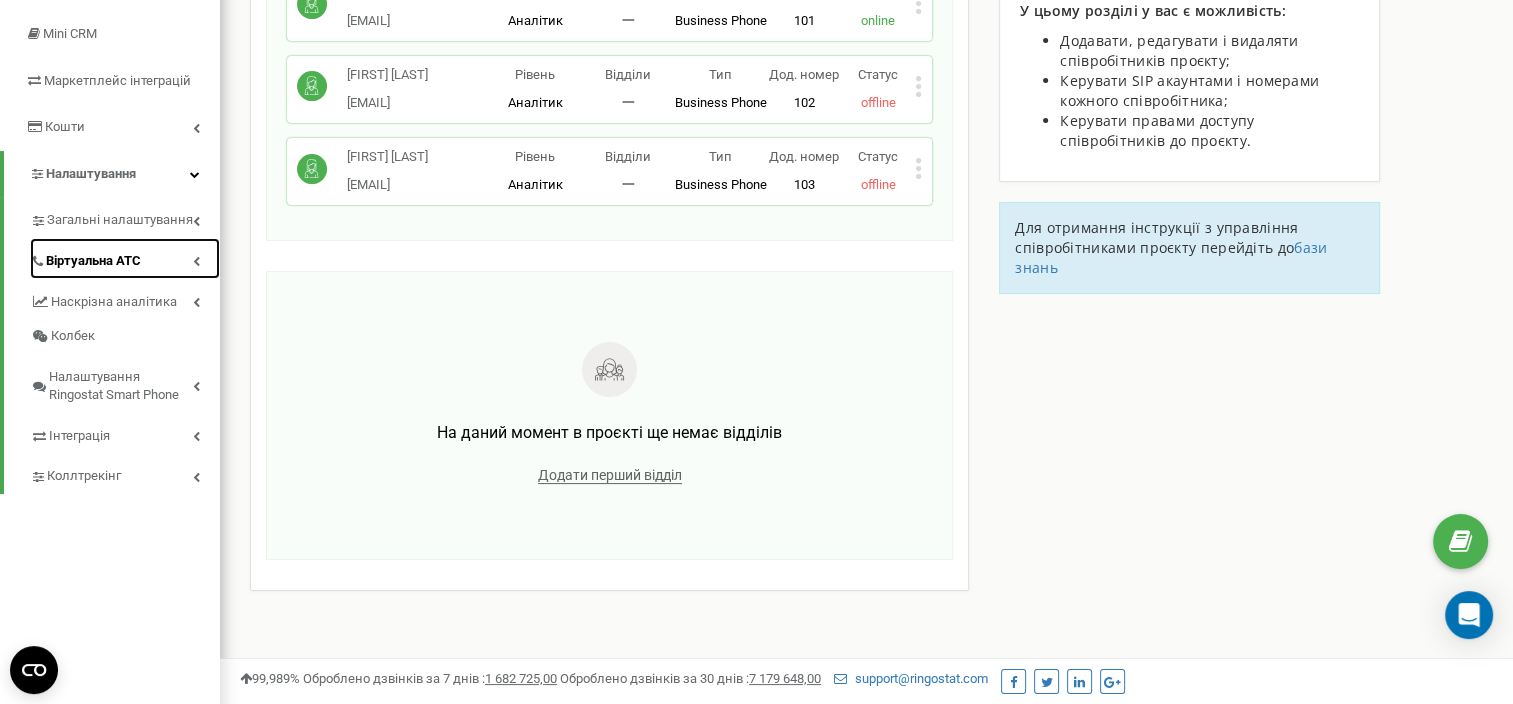 click on "Віртуальна АТС" at bounding box center [93, 261] 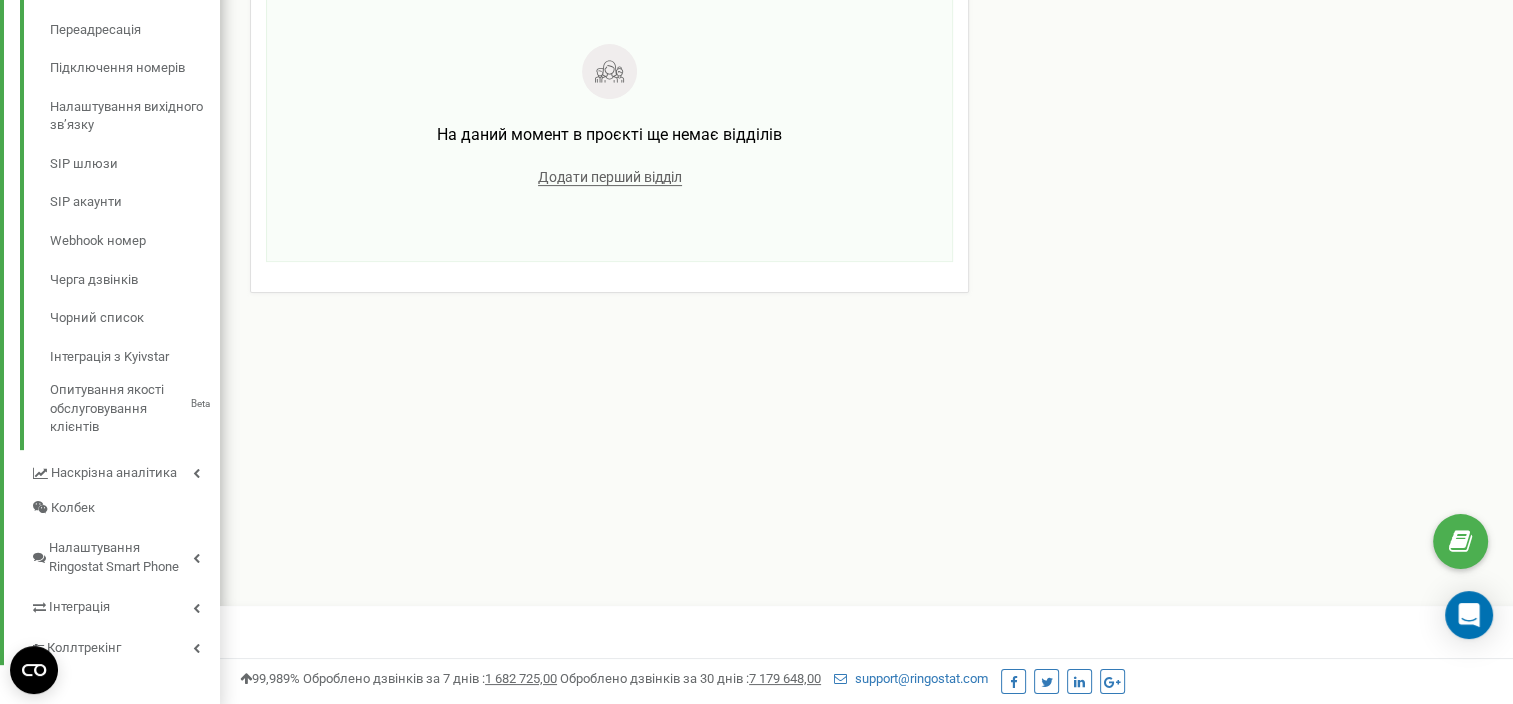 scroll, scrollTop: 596, scrollLeft: 0, axis: vertical 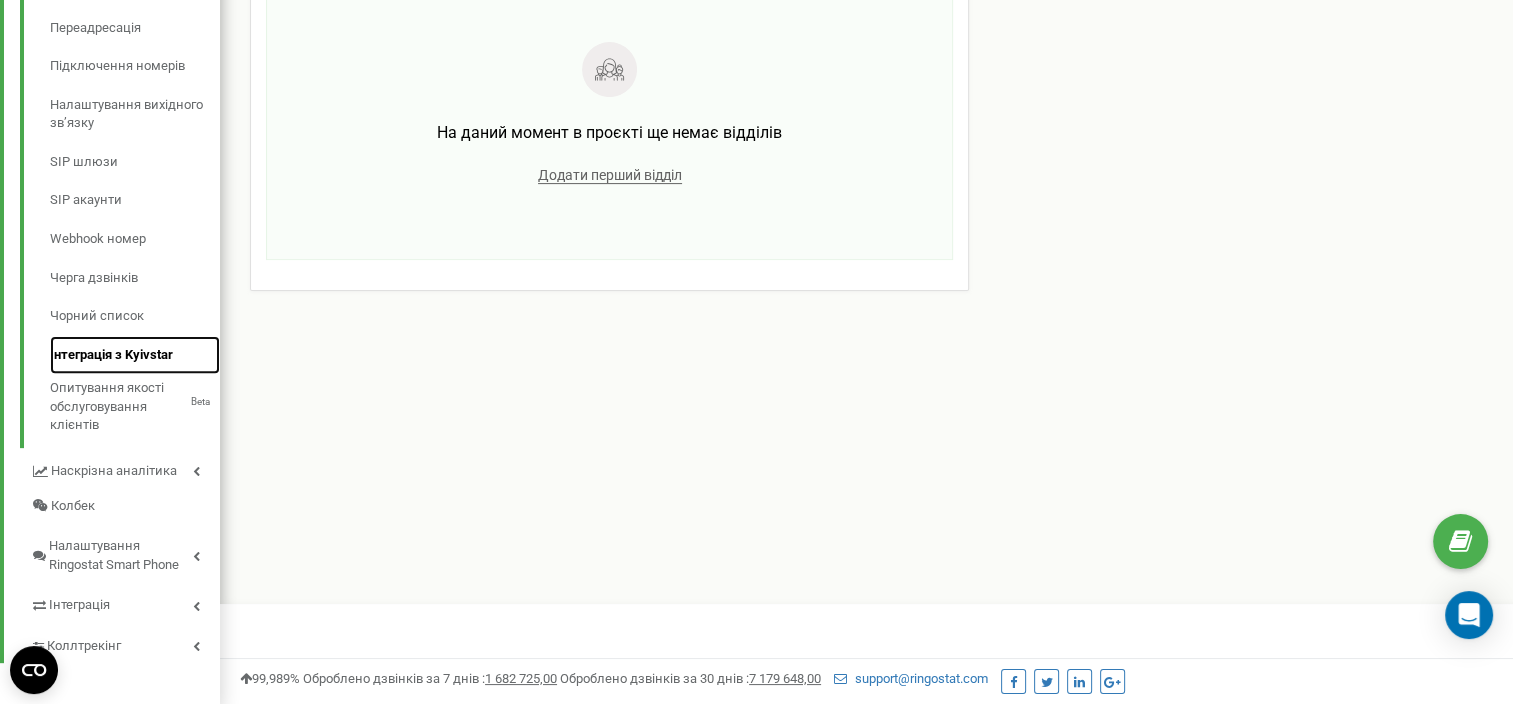 click on "Інтеграція з Kyivstar" at bounding box center [135, 355] 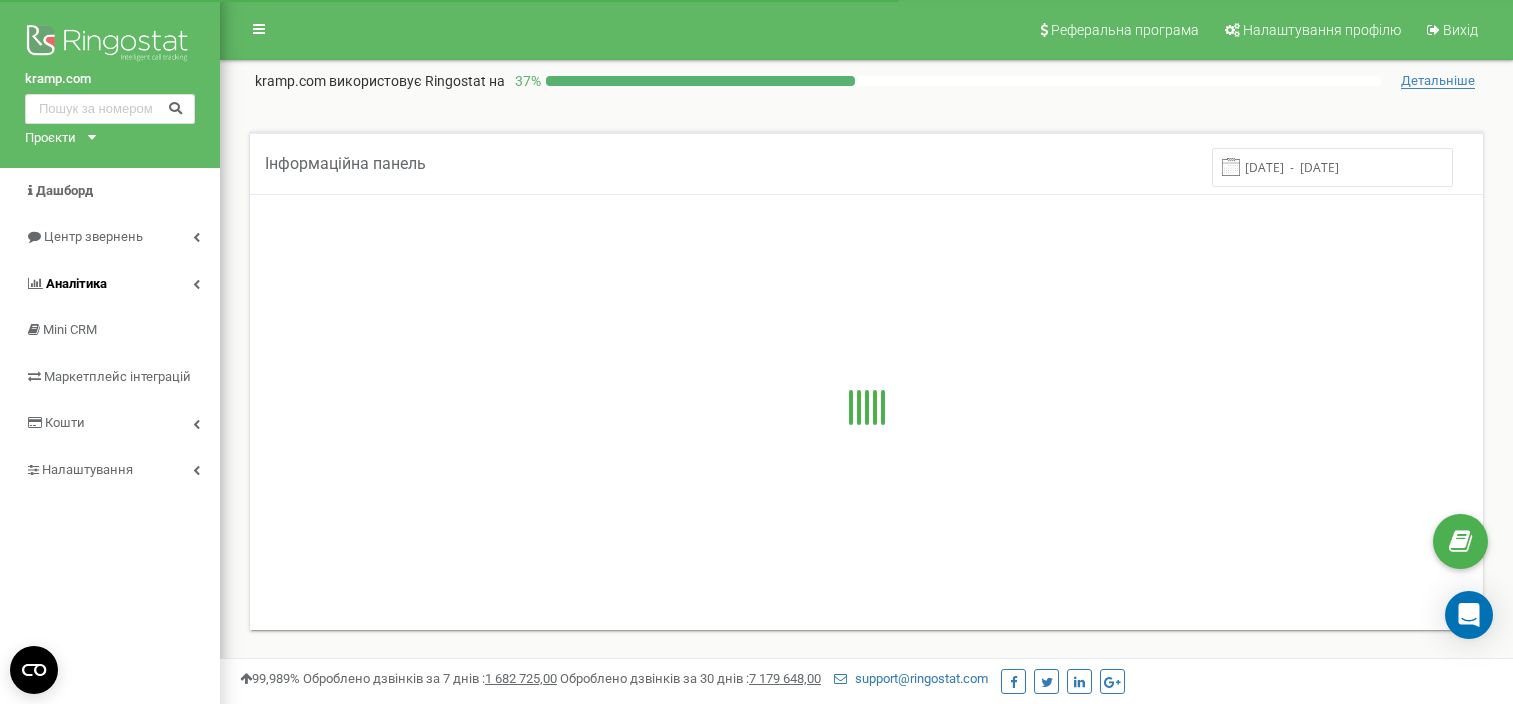scroll, scrollTop: 0, scrollLeft: 0, axis: both 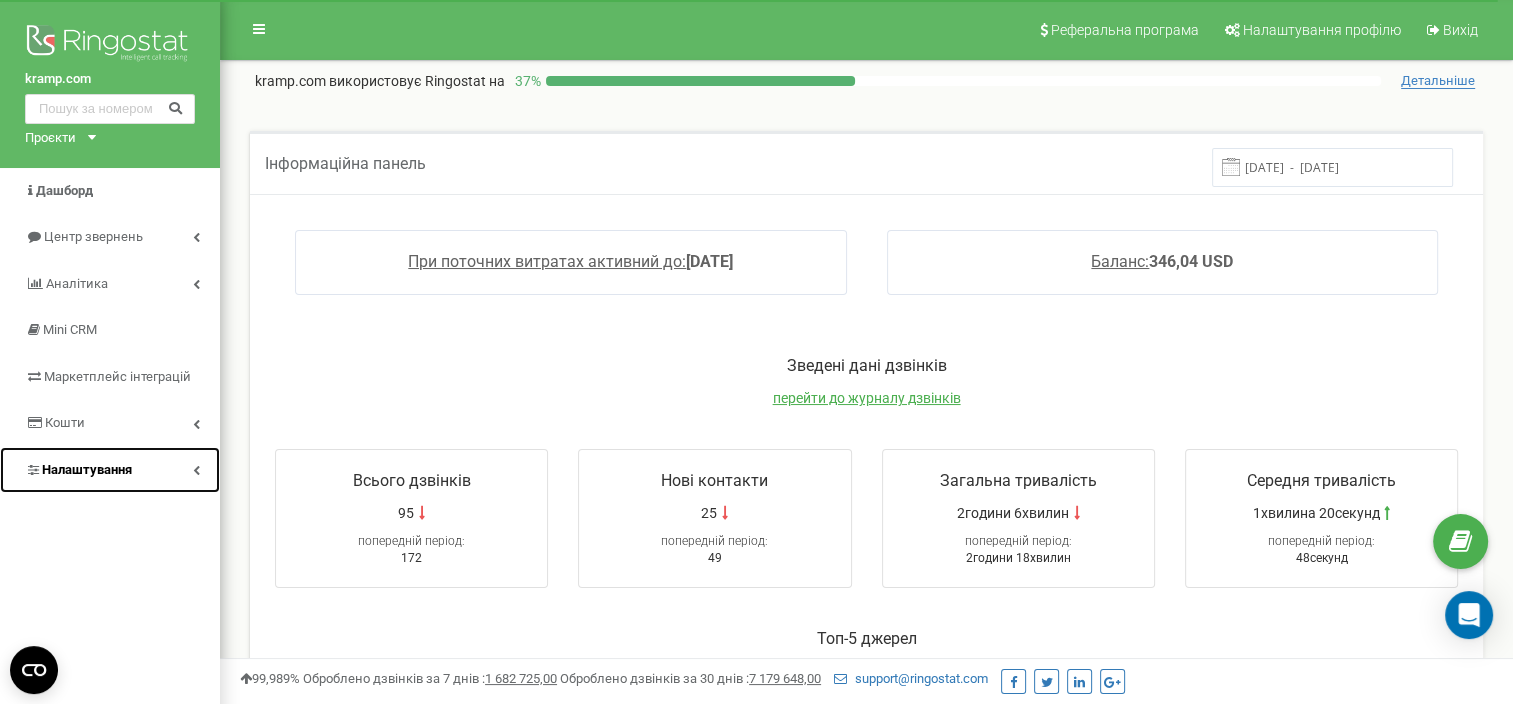 click on "Налаштування" at bounding box center [87, 469] 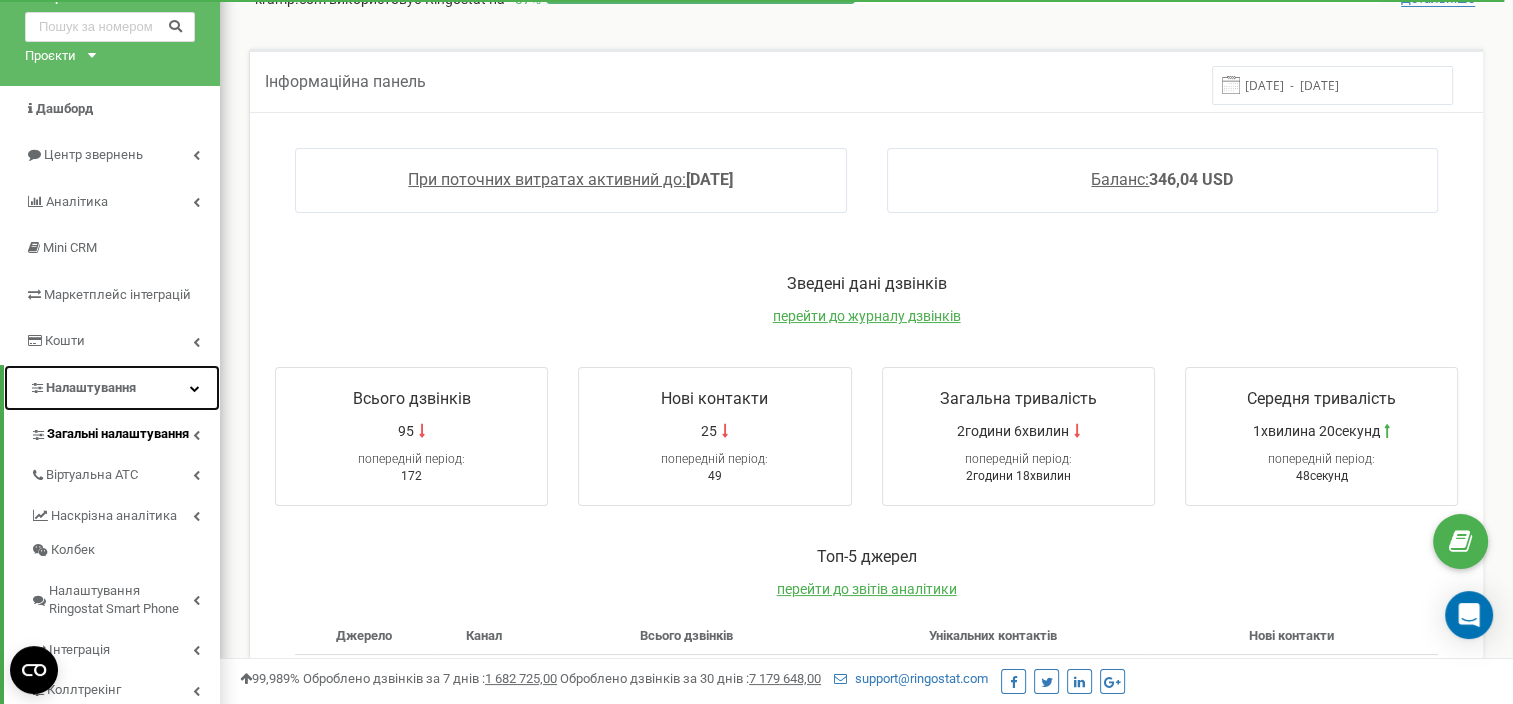 scroll, scrollTop: 300, scrollLeft: 0, axis: vertical 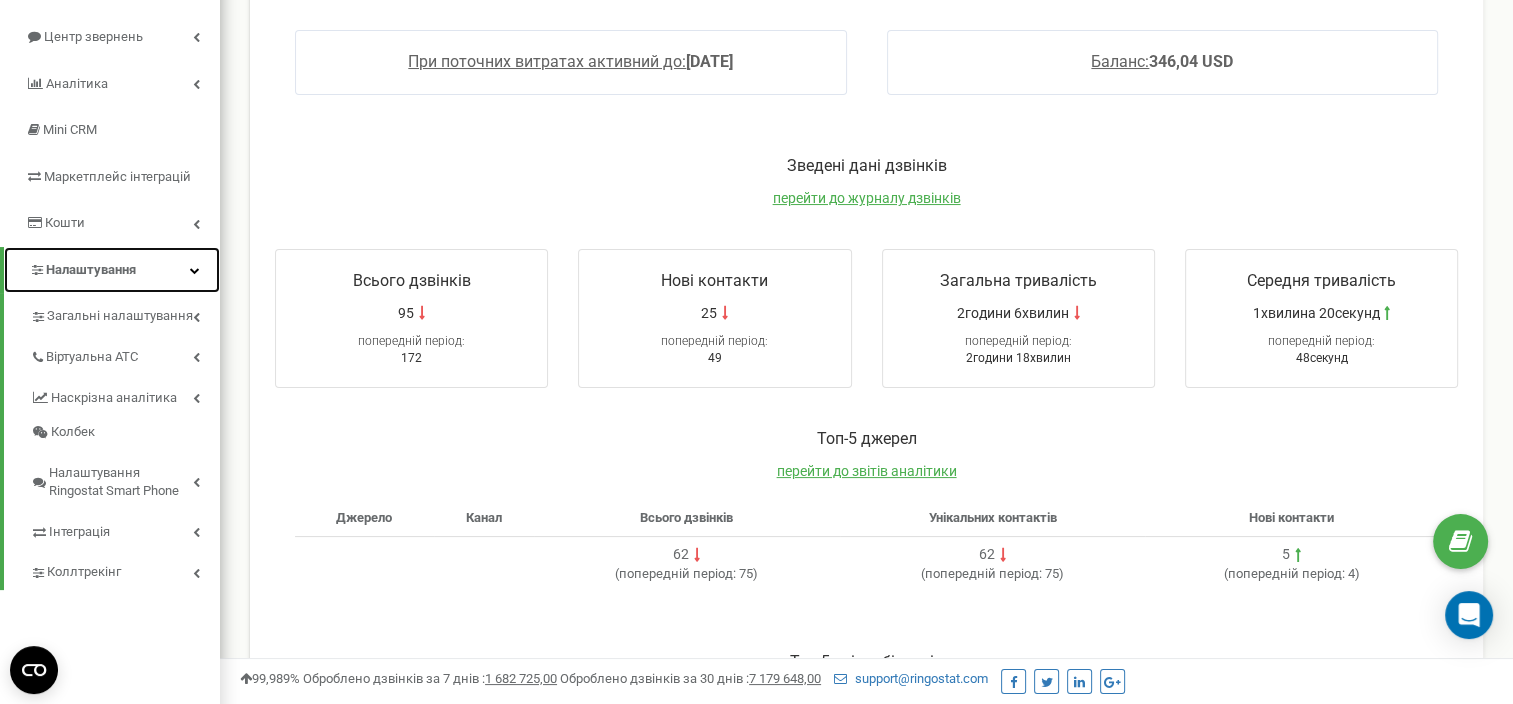 click on "Налаштування" at bounding box center (91, 269) 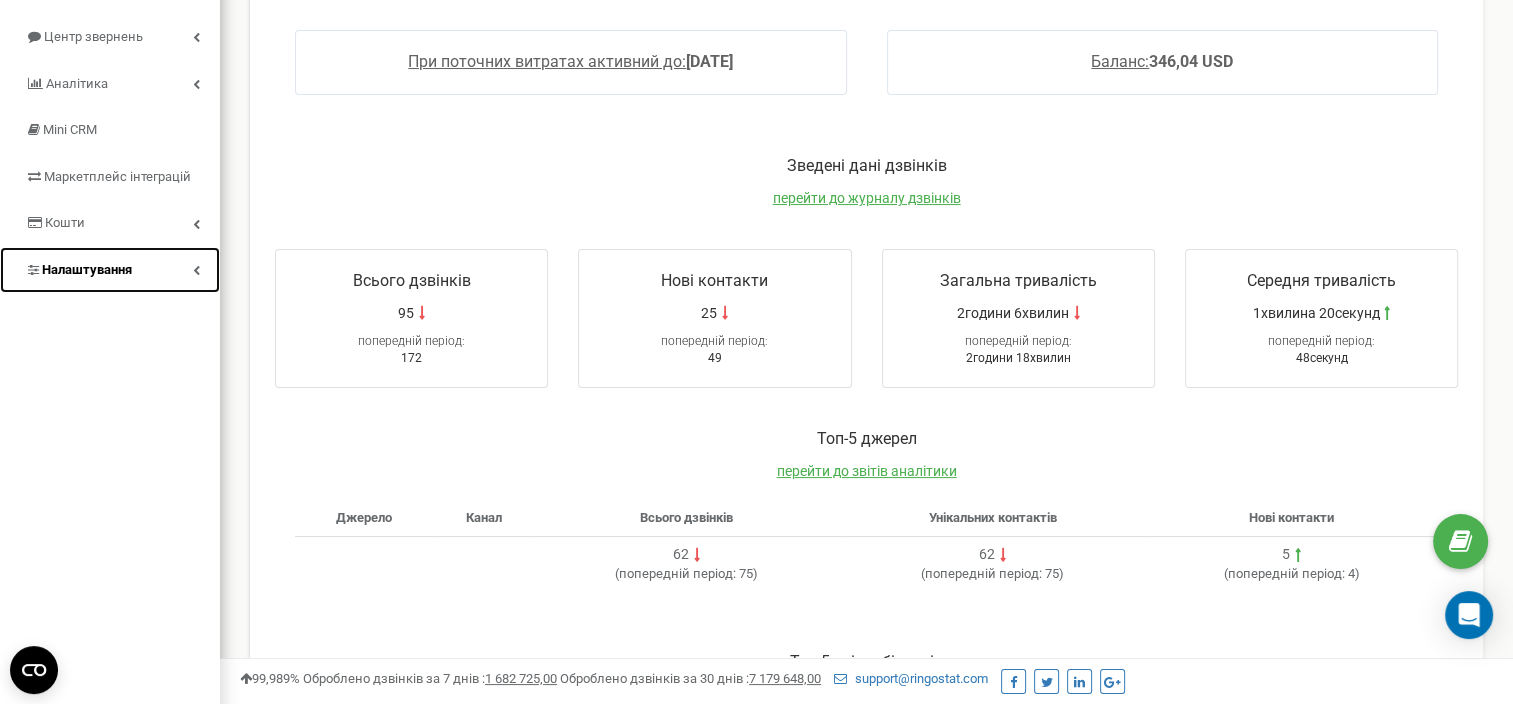click on "Налаштування" at bounding box center (87, 269) 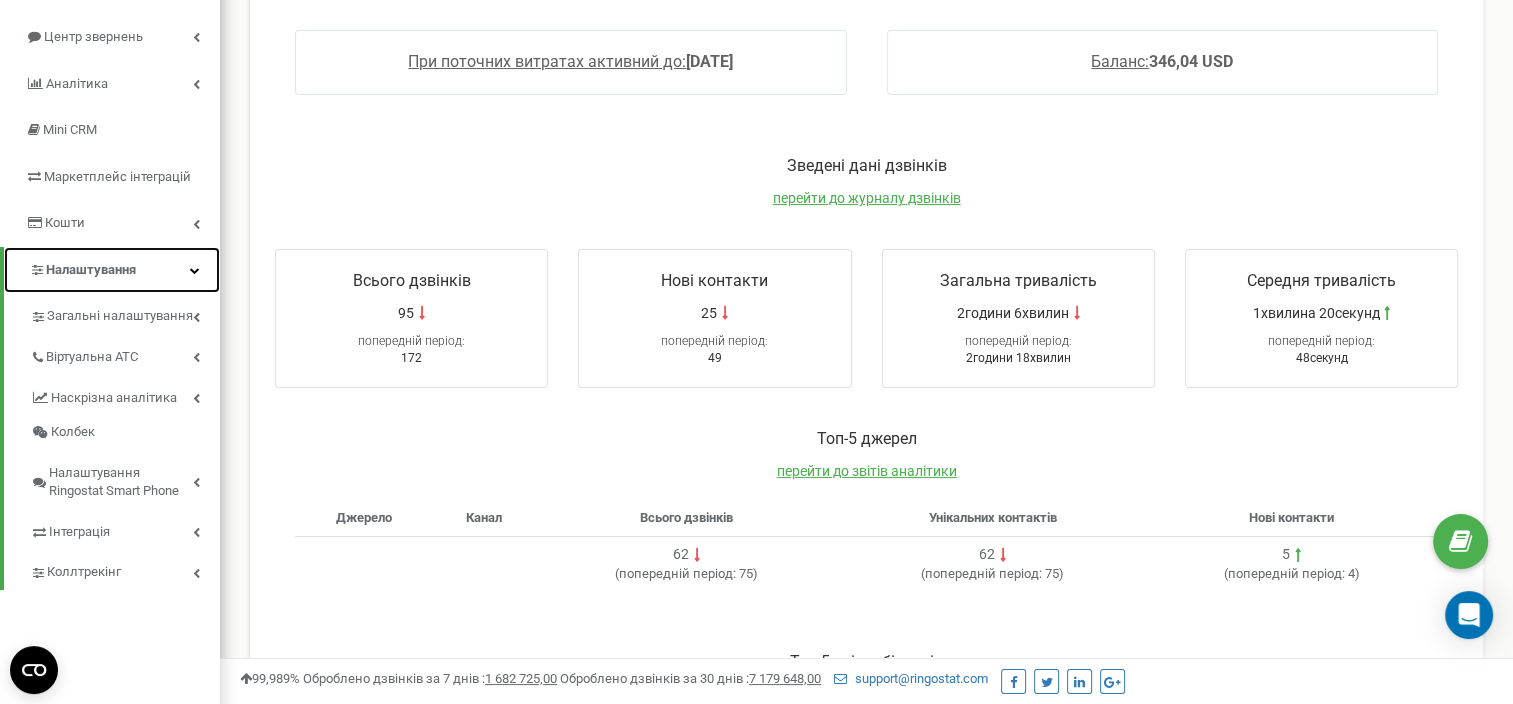 click on "Налаштування" at bounding box center [91, 269] 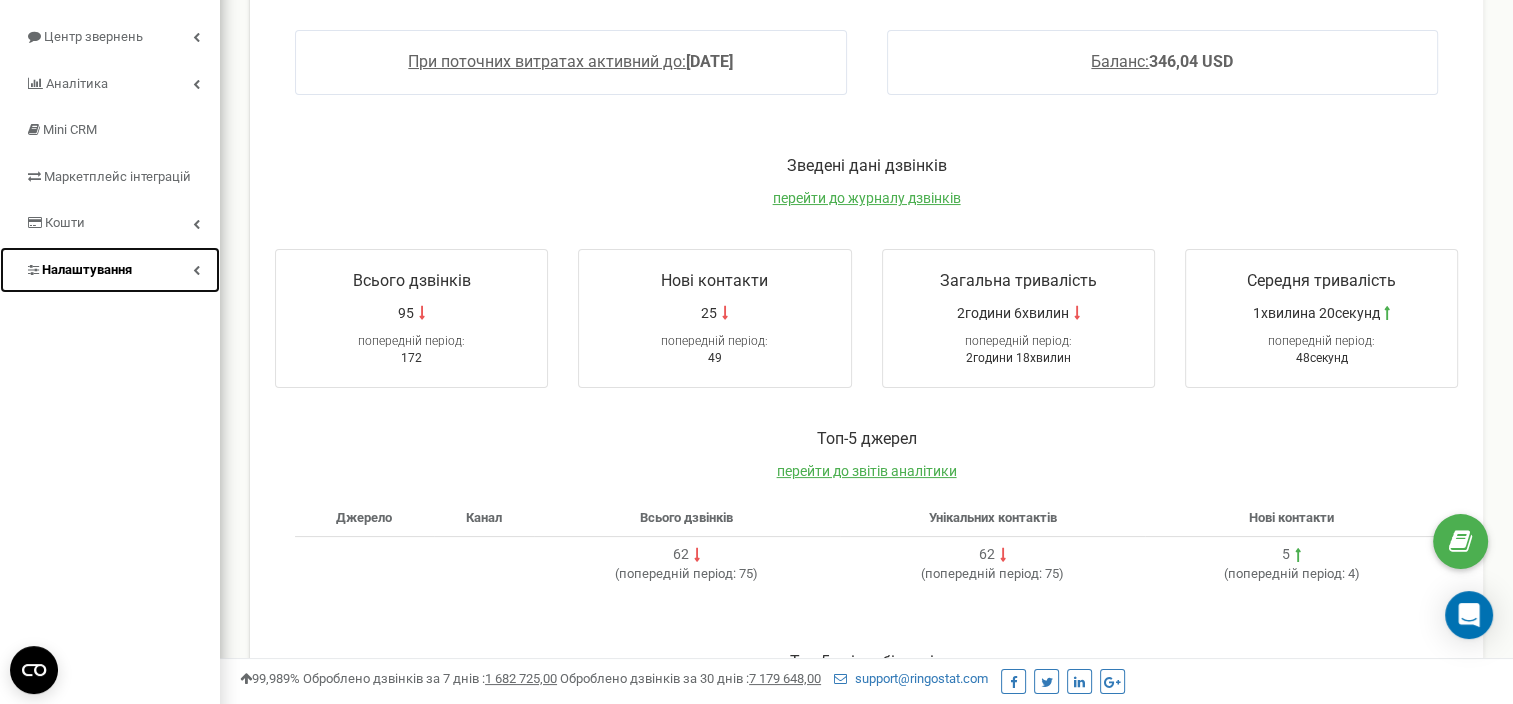 click on "Налаштування" at bounding box center [87, 269] 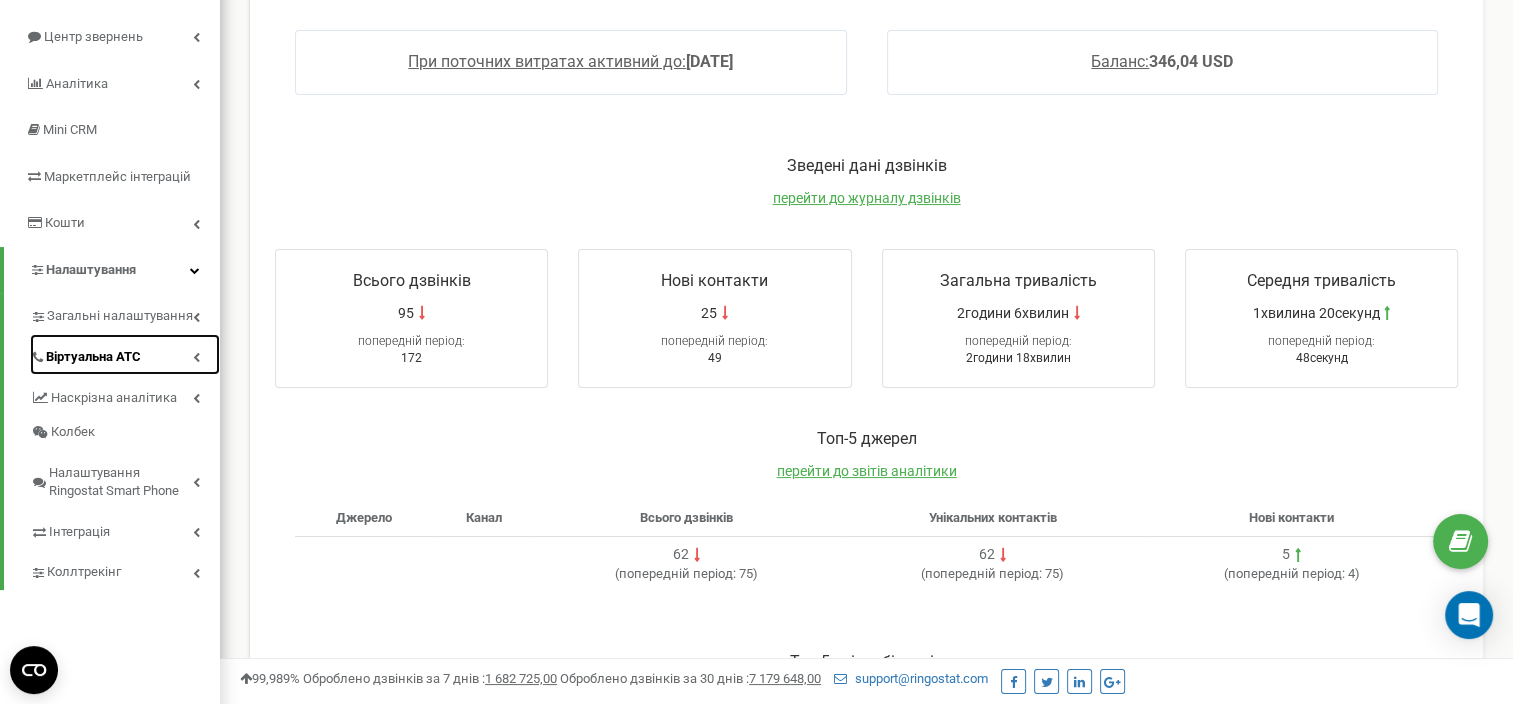 click on "Віртуальна АТС" at bounding box center (93, 357) 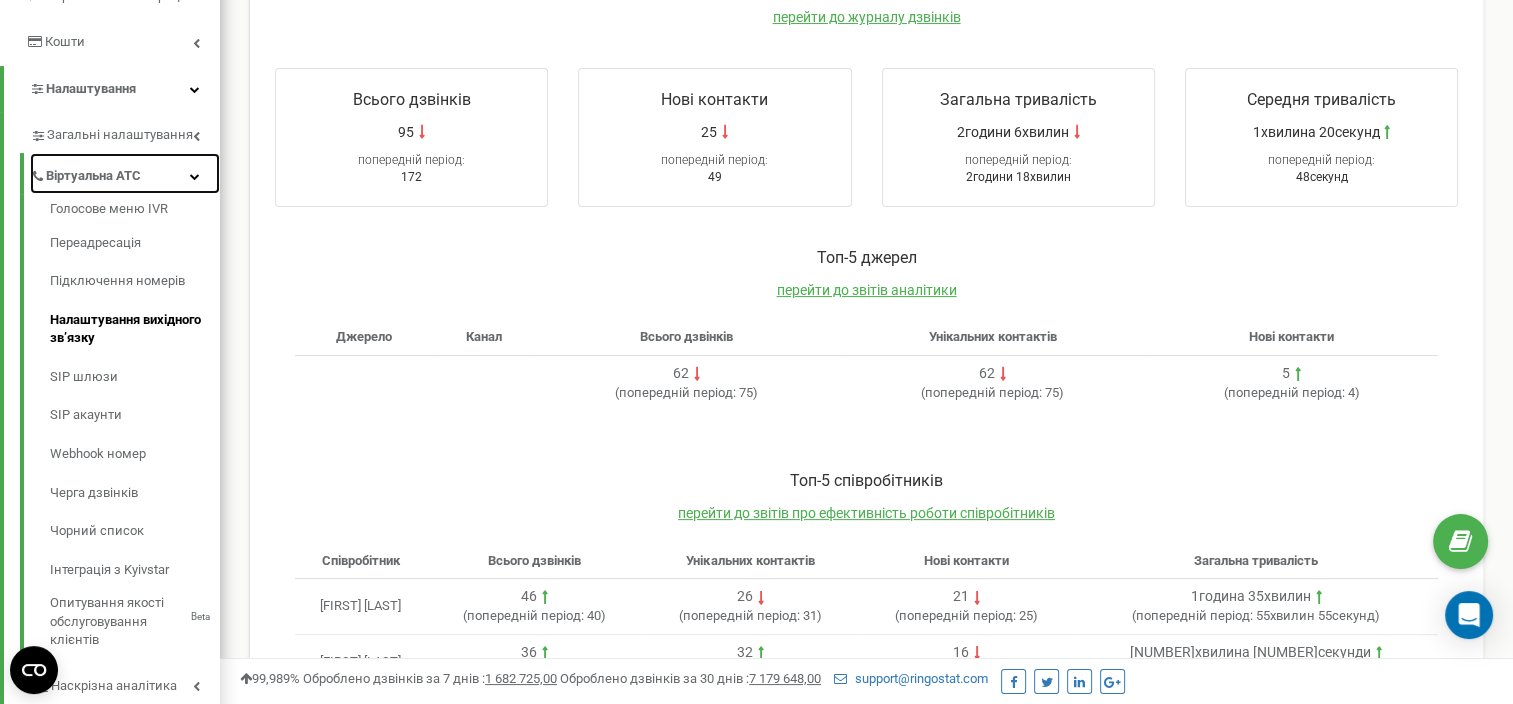 scroll, scrollTop: 400, scrollLeft: 0, axis: vertical 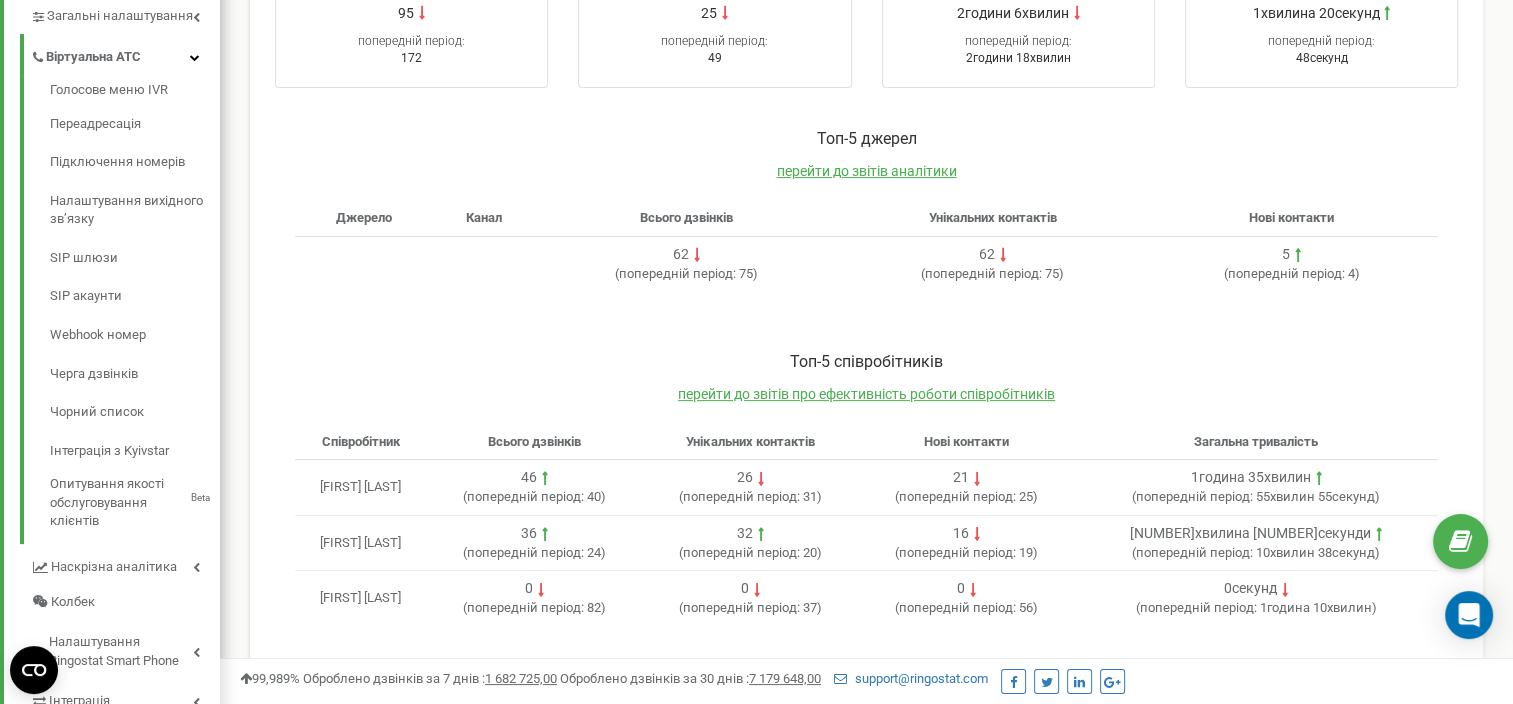 click on "Toп-5 джерел перейти до звітів аналітики Джерело Канал Всього дзвінків Унікальних контактів Нові контакти 62 ( попередній період:   75 ) 62 ( попередній період:   75 ) 5 ( попередній період:   4 )" at bounding box center [866, 220] 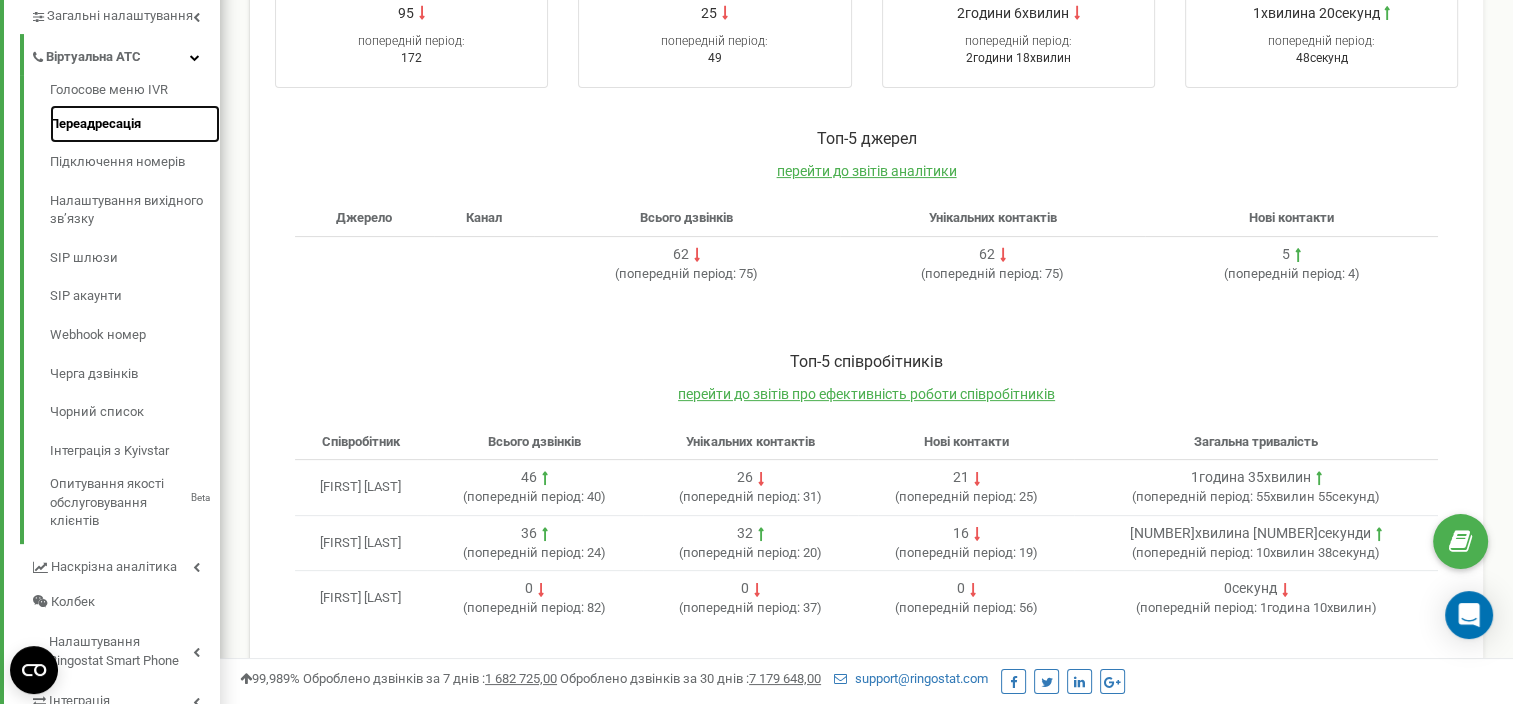 click on "Переадресація" at bounding box center (135, 124) 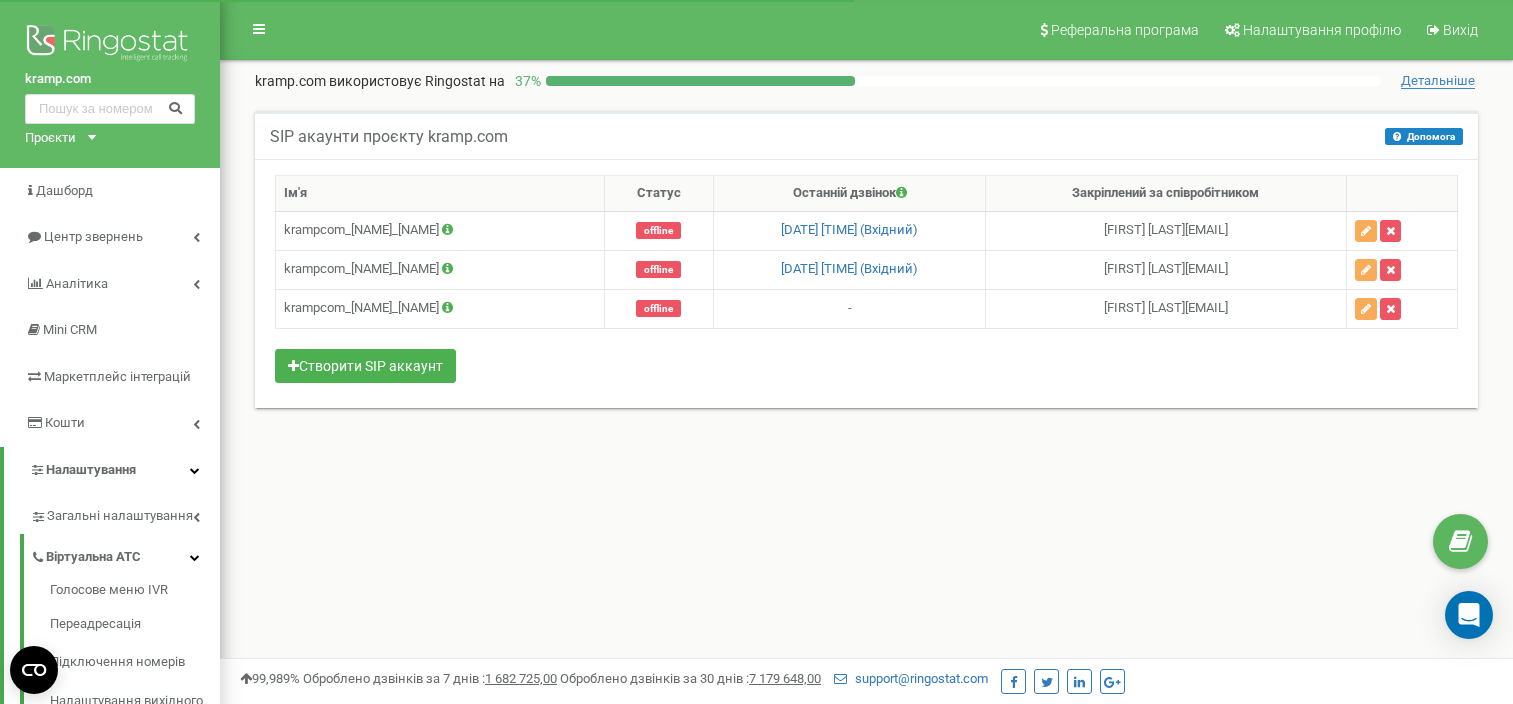scroll, scrollTop: 0, scrollLeft: 0, axis: both 